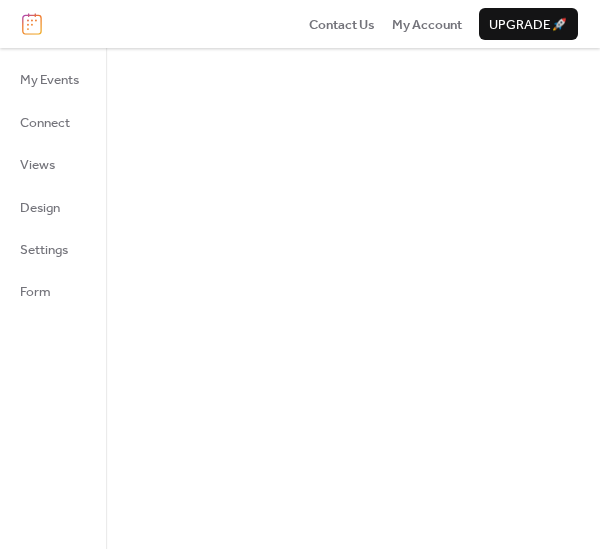 scroll, scrollTop: 0, scrollLeft: 0, axis: both 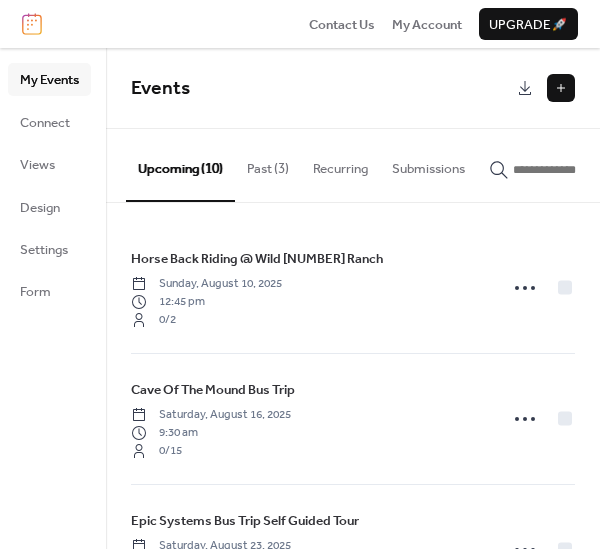 click at bounding box center (561, 88) 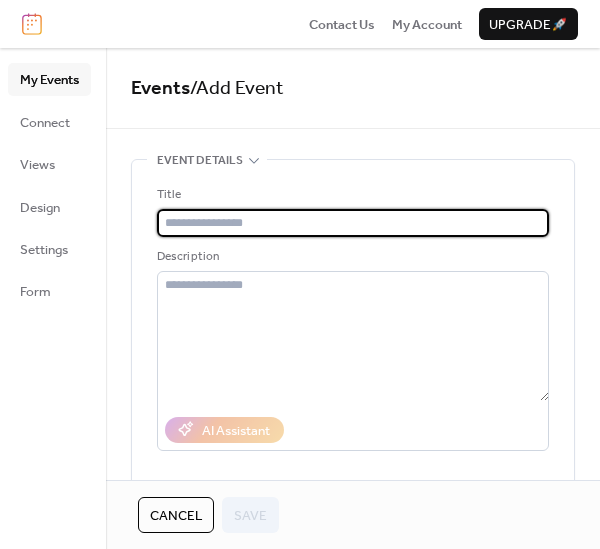 click at bounding box center [353, 223] 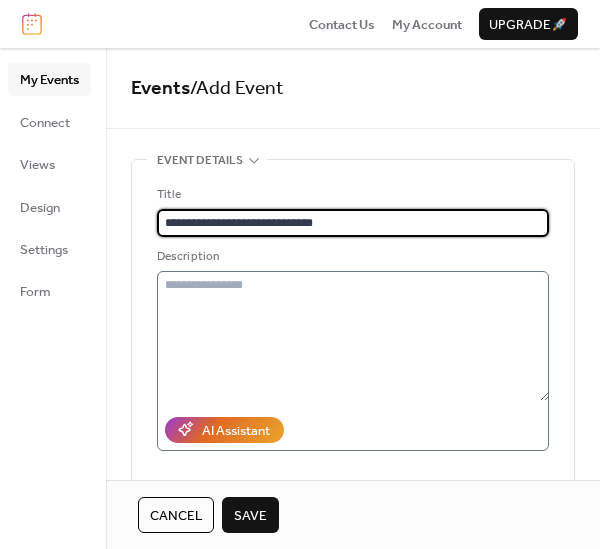 type on "**********" 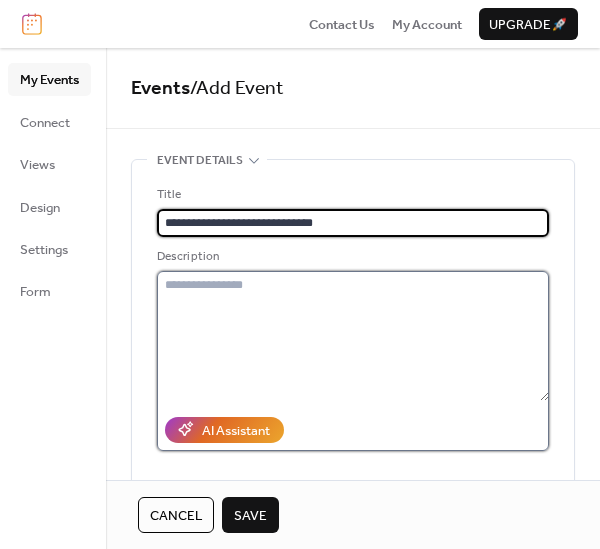 click at bounding box center (353, 336) 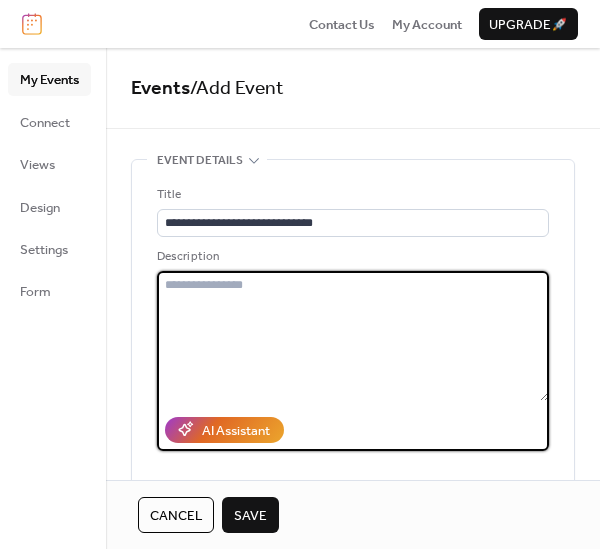 paste on "**********" 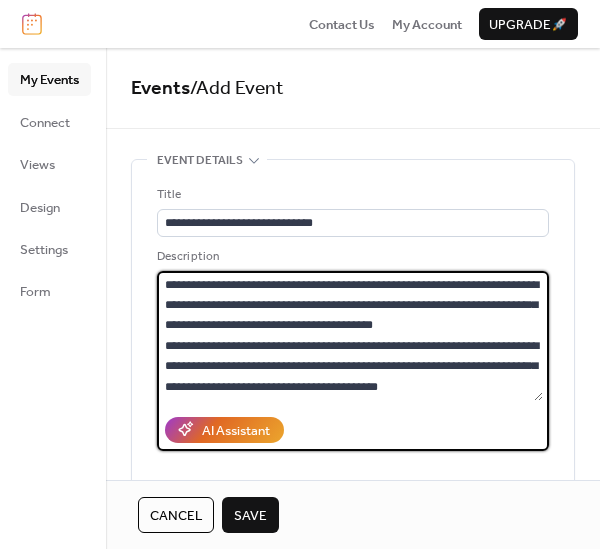 scroll, scrollTop: 222, scrollLeft: 0, axis: vertical 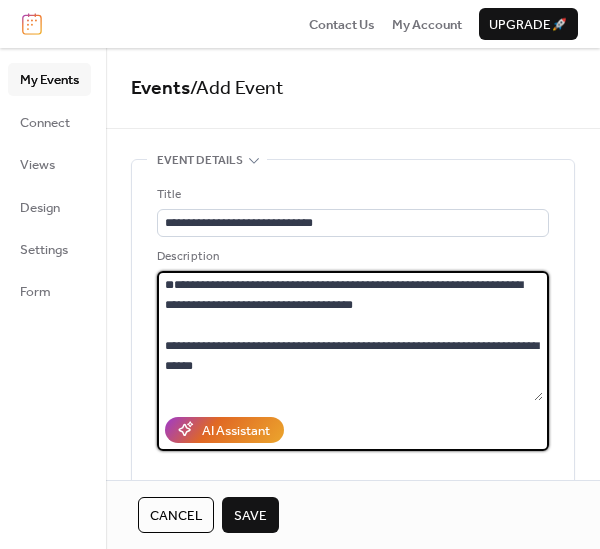 drag, startPoint x: 520, startPoint y: 386, endPoint x: 242, endPoint y: 193, distance: 338.42725 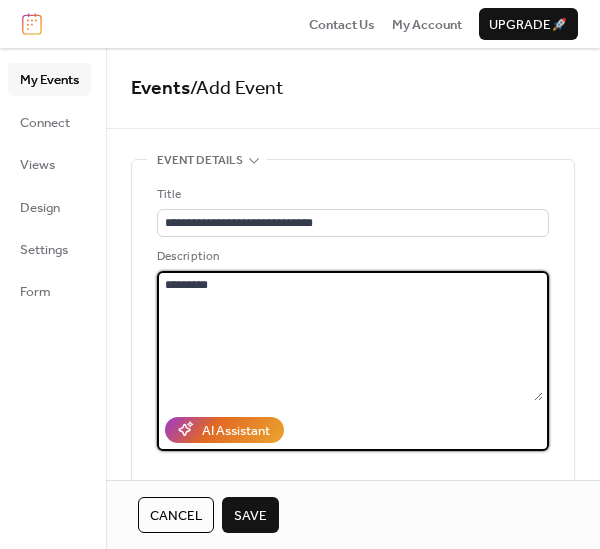 drag, startPoint x: 251, startPoint y: 324, endPoint x: 158, endPoint y: 276, distance: 104.65658 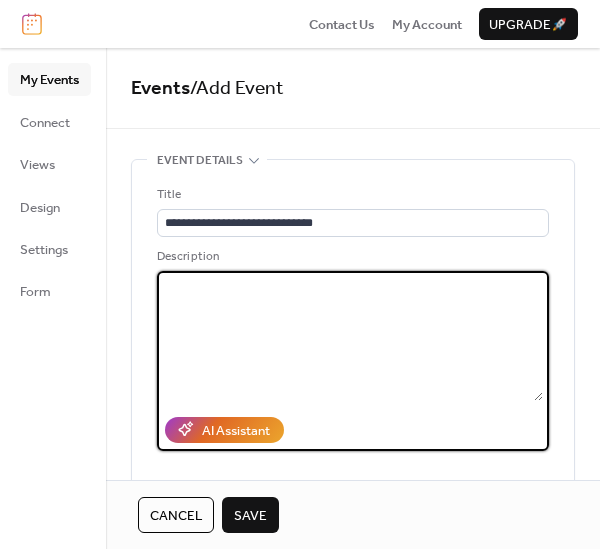 paste on "**********" 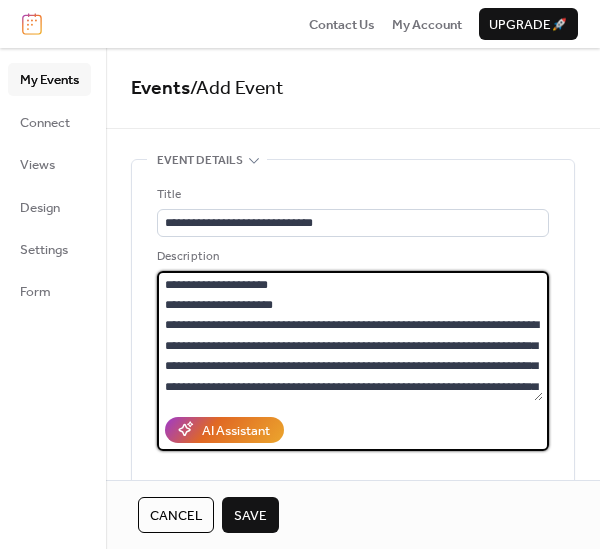 scroll, scrollTop: 324, scrollLeft: 0, axis: vertical 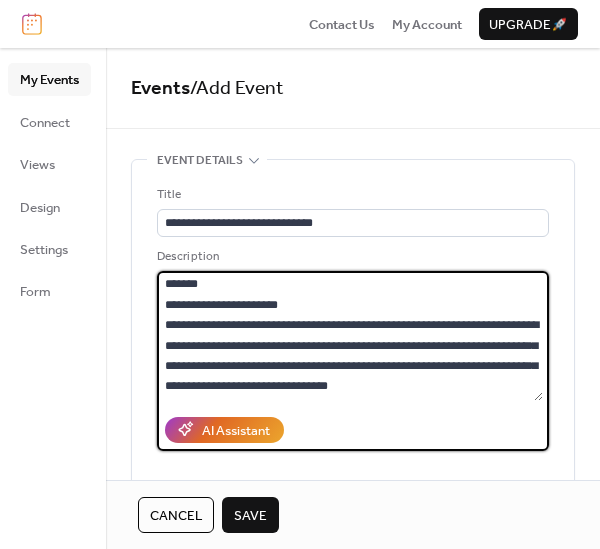 type on "**********" 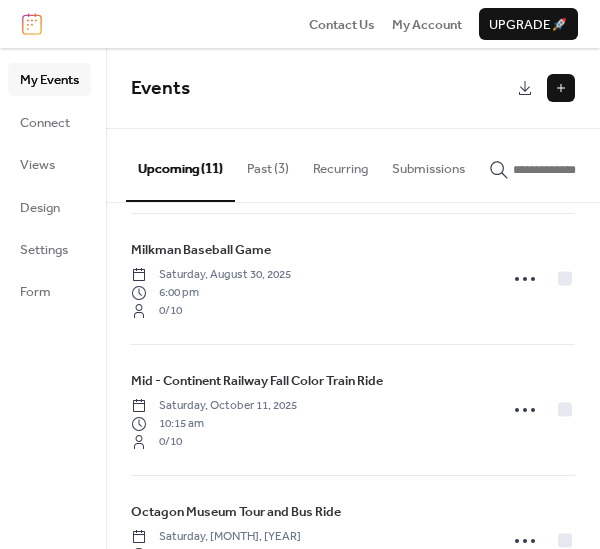 scroll, scrollTop: 0, scrollLeft: 0, axis: both 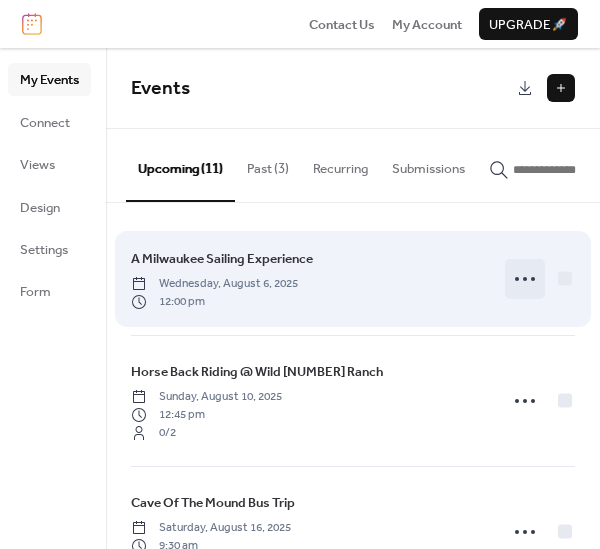 click 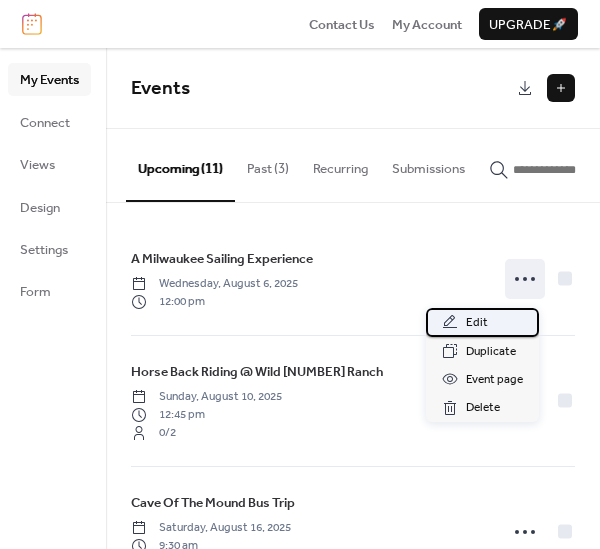 click on "Edit" at bounding box center (482, 322) 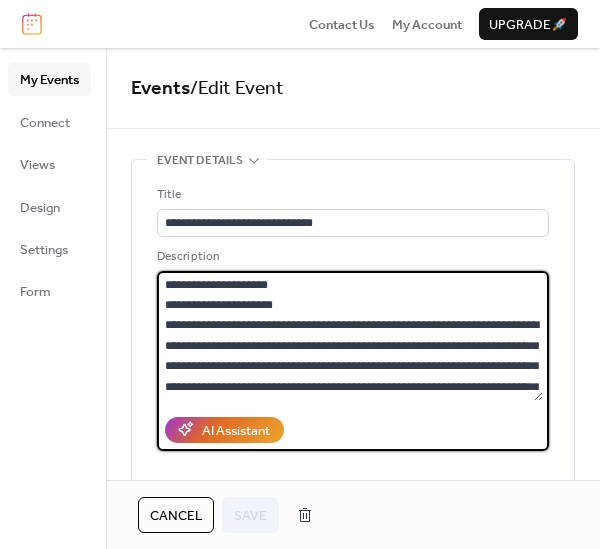 drag, startPoint x: 536, startPoint y: 287, endPoint x: 530, endPoint y: 364, distance: 77.23341 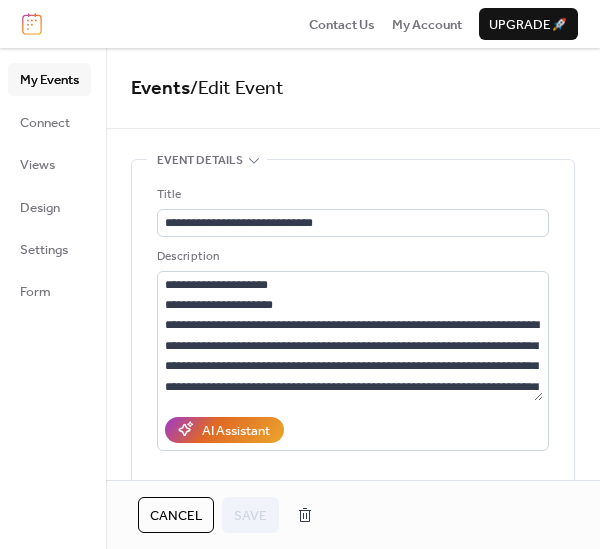 click on "**********" at bounding box center [353, 263] 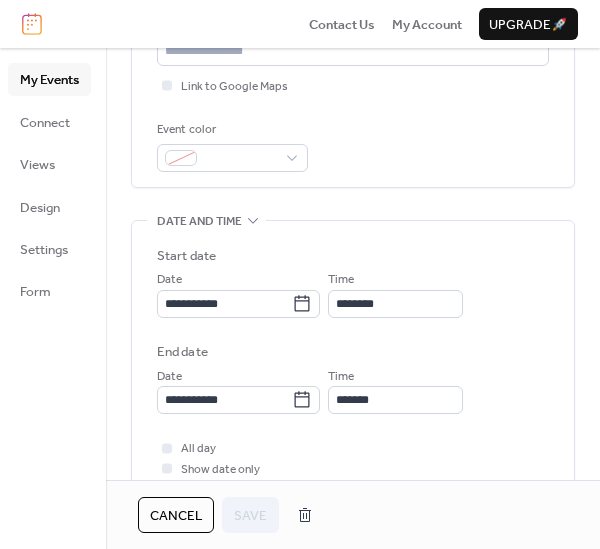 scroll, scrollTop: 513, scrollLeft: 0, axis: vertical 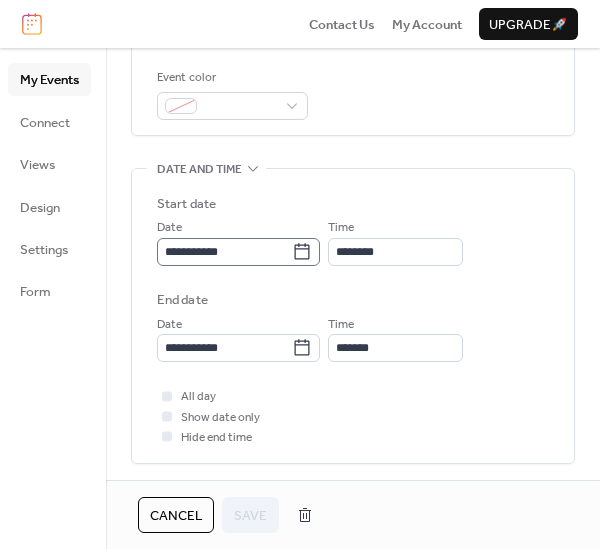 click 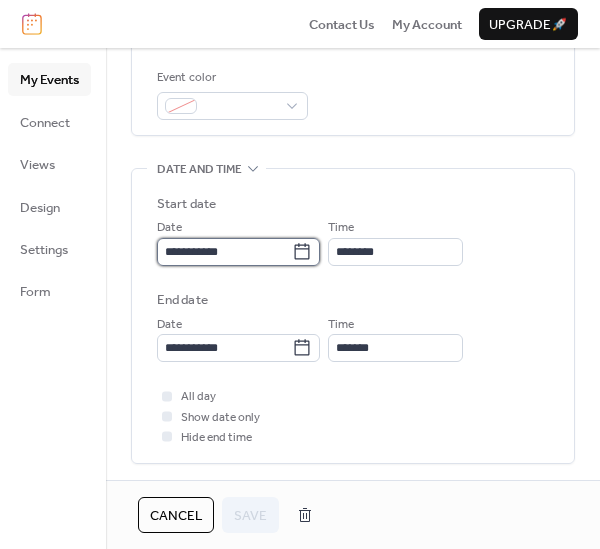 click on "**********" at bounding box center [224, 252] 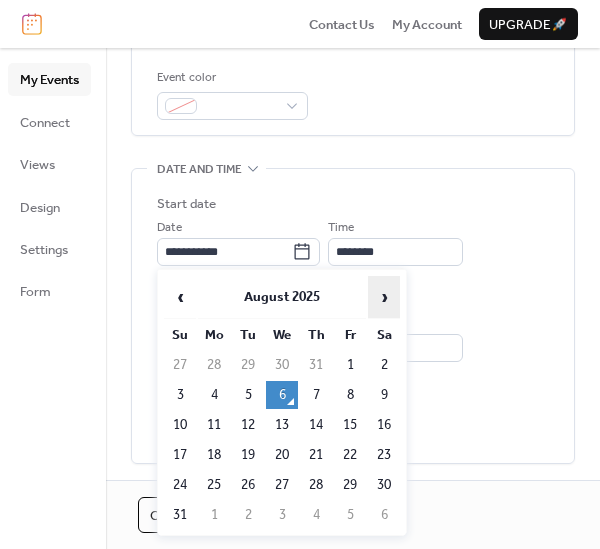 click on "›" at bounding box center [384, 297] 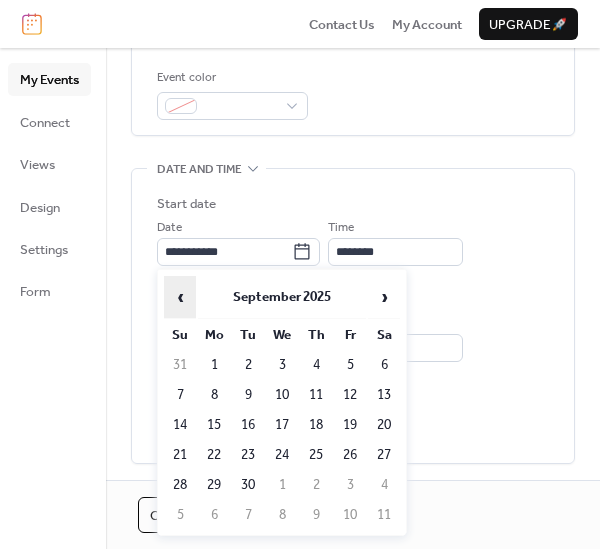 click on "‹" at bounding box center (180, 297) 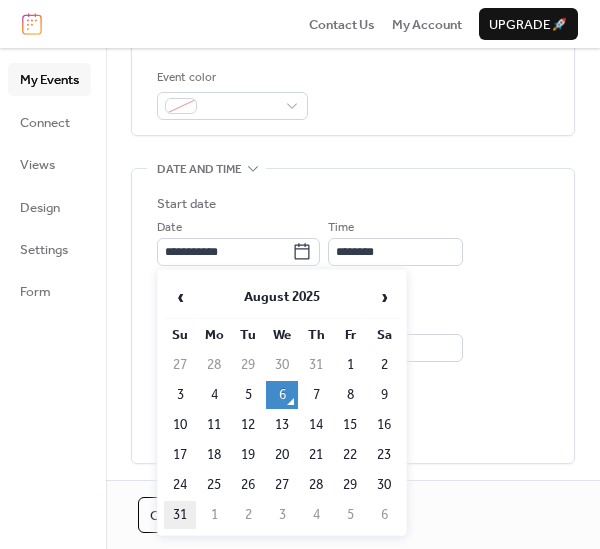 click on "31" at bounding box center [180, 515] 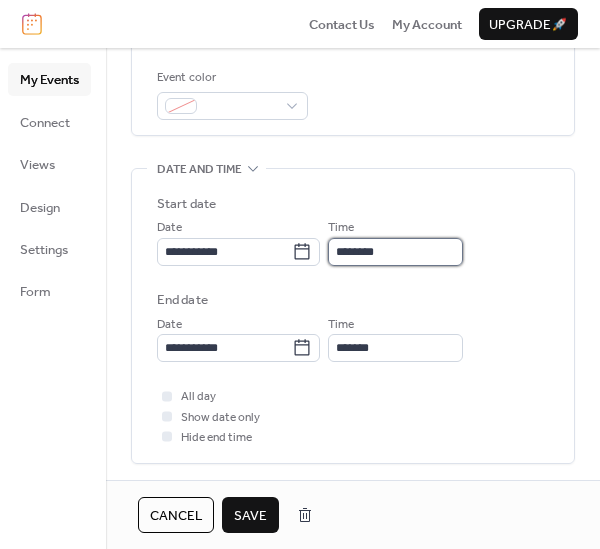 click on "********" at bounding box center (395, 252) 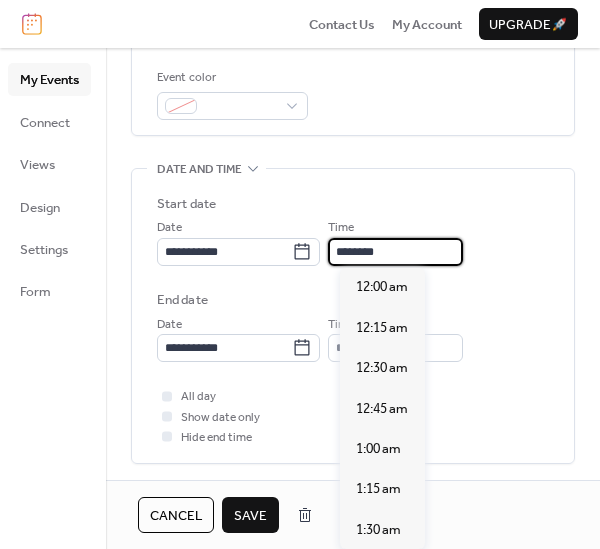 scroll, scrollTop: 1907, scrollLeft: 0, axis: vertical 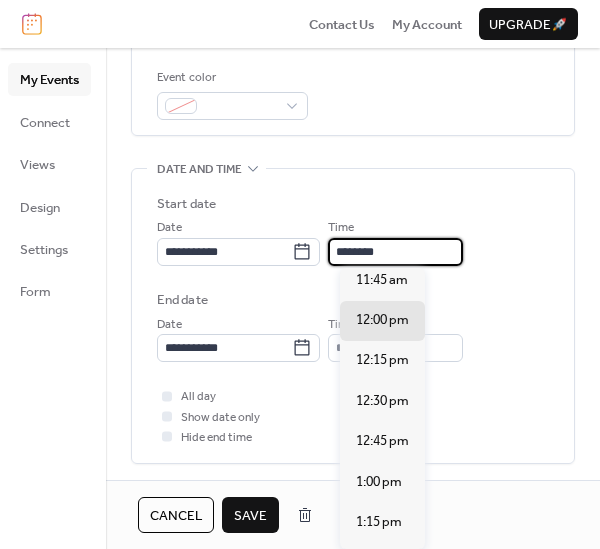 click on "********" at bounding box center (395, 252) 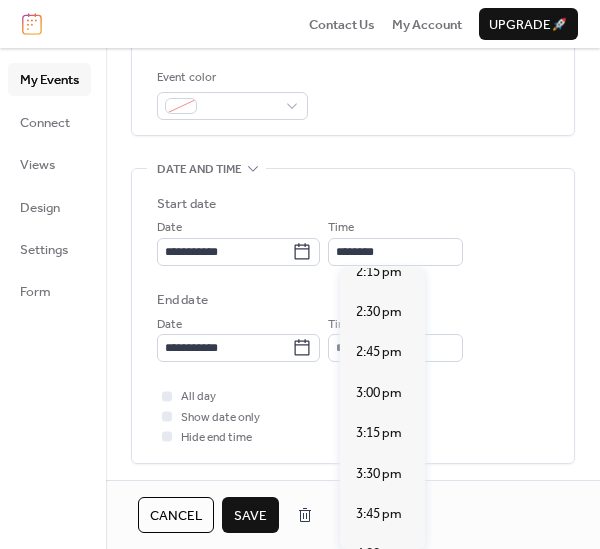 scroll, scrollTop: 2392, scrollLeft: 0, axis: vertical 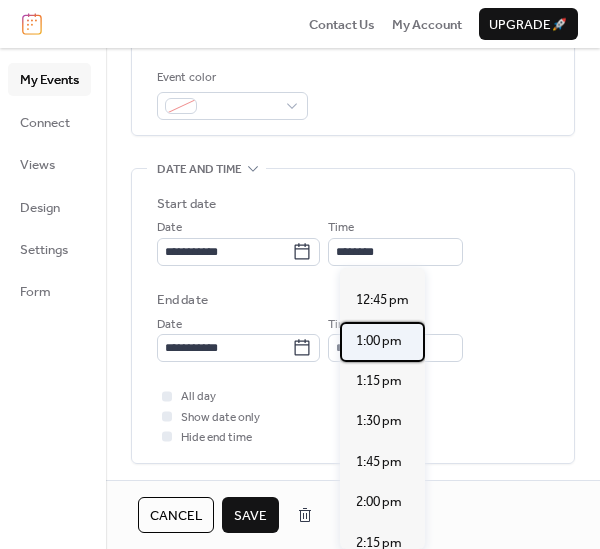 click on "1:00 pm" at bounding box center [379, 341] 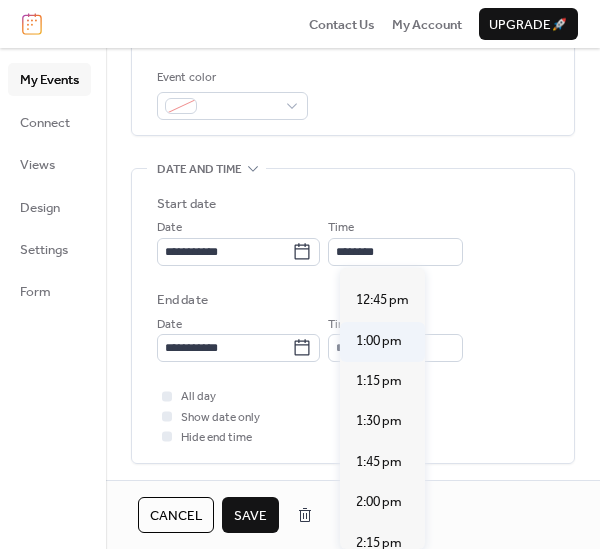 type on "*******" 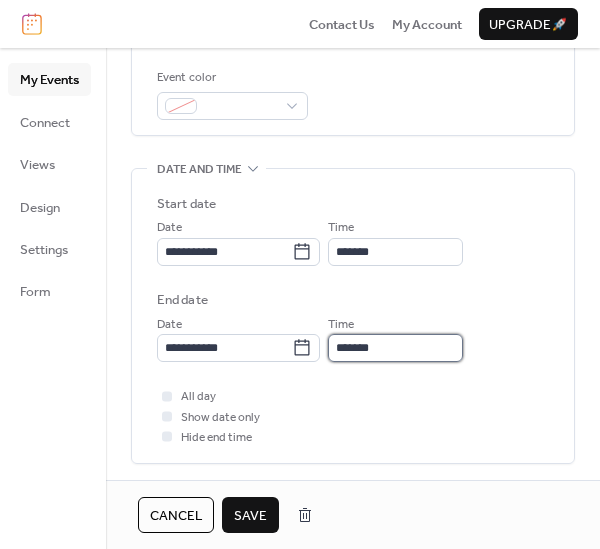 click on "*******" at bounding box center [395, 348] 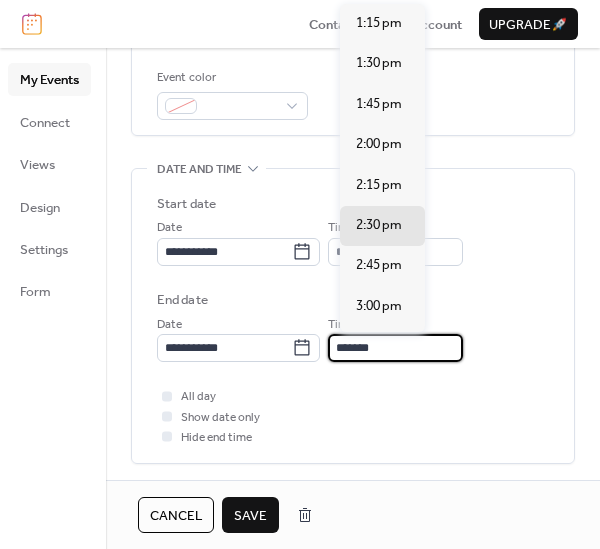 type on "*******" 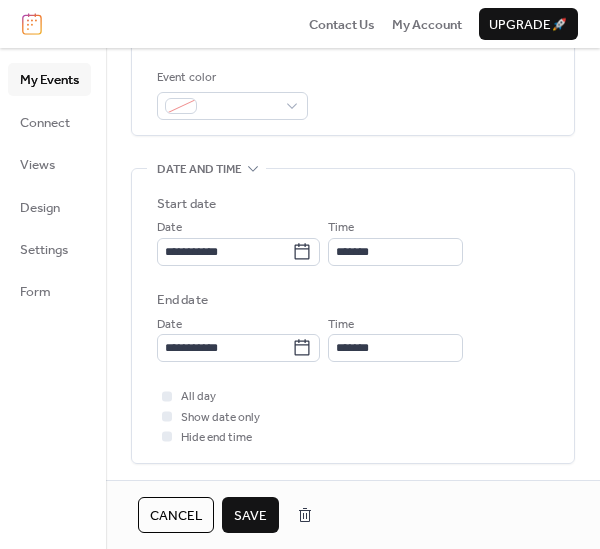 click on "Save" at bounding box center [250, 516] 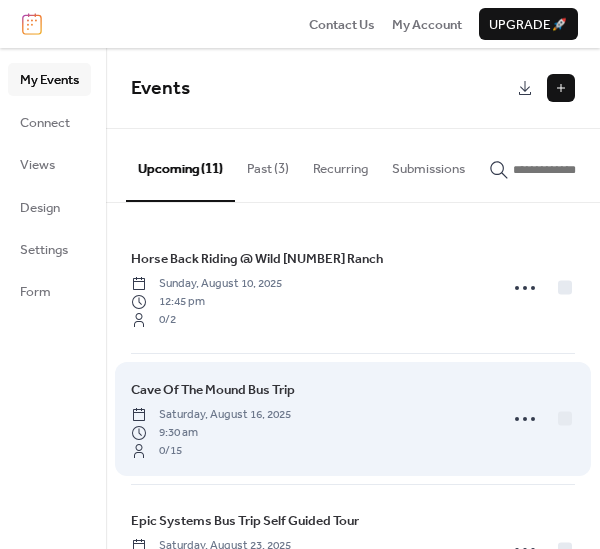 click on "Cave Of The Mound Bus Trip" at bounding box center (213, 390) 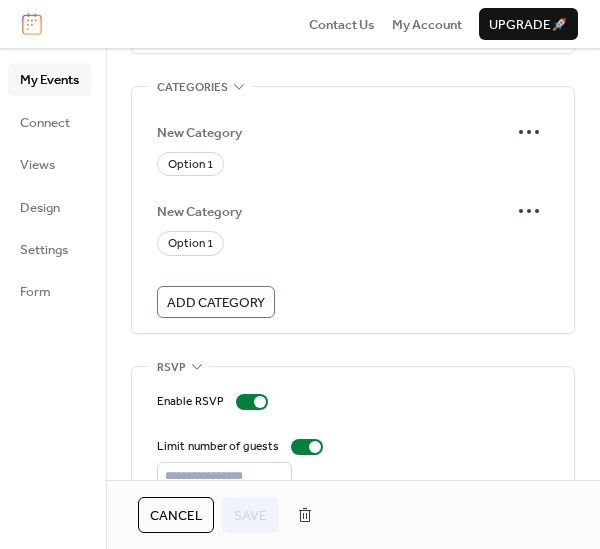 scroll, scrollTop: 1268, scrollLeft: 0, axis: vertical 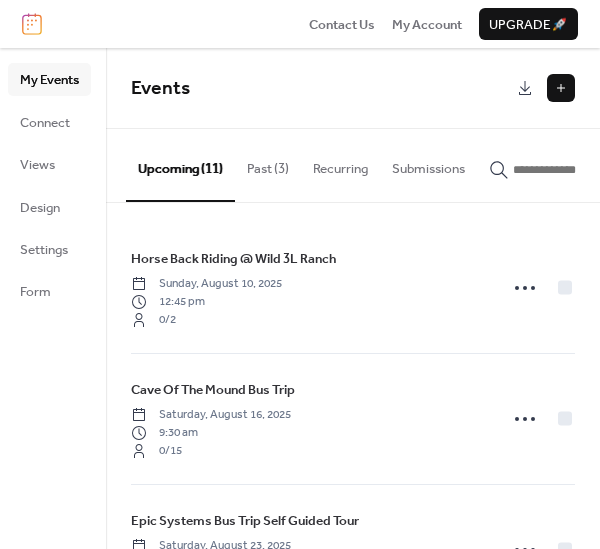 click on "Horse Back Riding @ Wild 3L Ranch [DAY], [MONTH] [DAY], [YEAR] [TIME]  /  2 Cave Of The Mound Bus Trip [DAY], [MONTH] [DAY], [YEAR] [TIME]  /  15 Epic Systems Bus Trip Self Guided Tour [DAY], [MONTH] [DAY], [YEAR] [TIME]  /  15 Lynden Sculpture Gardens [DAY], [MONTH] [DAY], [YEAR] [TIME]  /  5 Milkman Baseball Game [DAY], [MONTH] [DAY], [YEAR] [TIME]  /  10 A Milwaukee Sailing Experience [DAY], [MONTH] [DAY], [YEAR] [TIME] Mid - Continent Railway Fall Color Train Ride [DAY], [MONTH] [DAY], [YEAR] [TIME]  /  10 Octagon Museum Tour and Bus Ride [DAY], [MONTH] [DAY], [YEAR] [TIME]  /  10 Christmas Party/Holiday Party- Semi- Formal Event [DAY], [MONTH] [DAY], [YEAR] [TIME]  /  50 New Years Eve Party [DAY], [MONTH] [DAY], [YEAR] [TIME]  /  50 Kentucky Derby Party [DAY], [MONTH] [DAY], [YEAR] [TIME]  /" at bounding box center [353, 376] 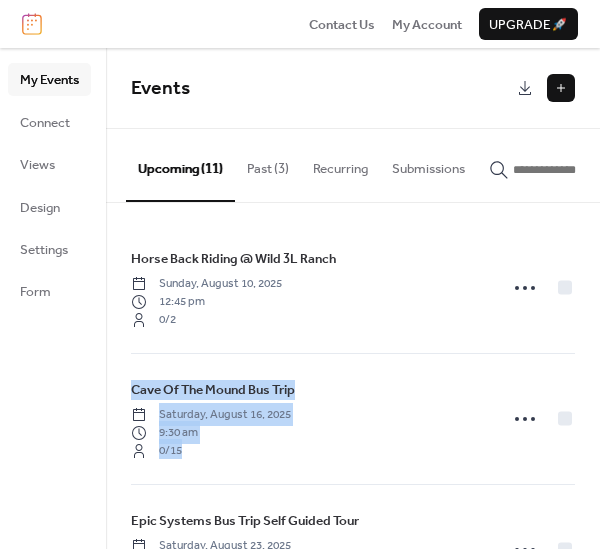 drag, startPoint x: 593, startPoint y: 254, endPoint x: 608, endPoint y: 394, distance: 140.80128 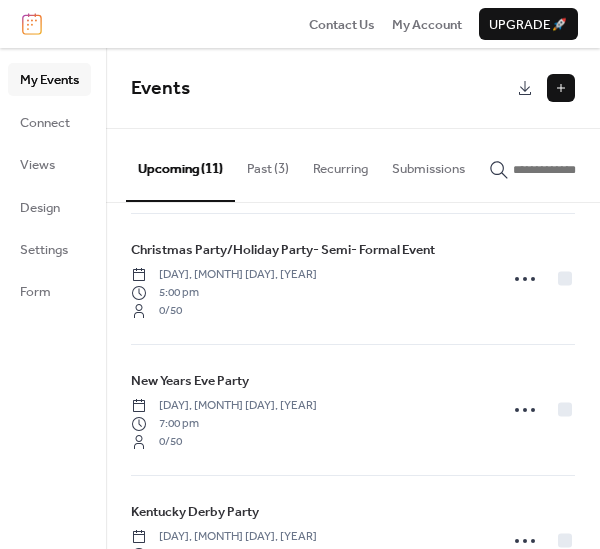 scroll, scrollTop: 1116, scrollLeft: 0, axis: vertical 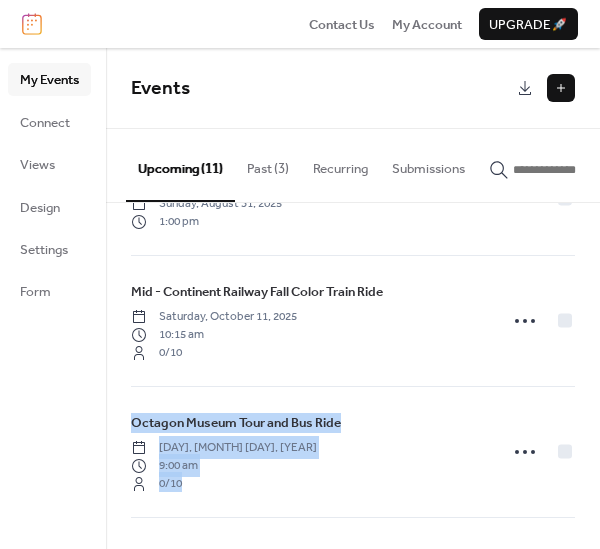 drag, startPoint x: 593, startPoint y: 400, endPoint x: 590, endPoint y: 371, distance: 29.15476 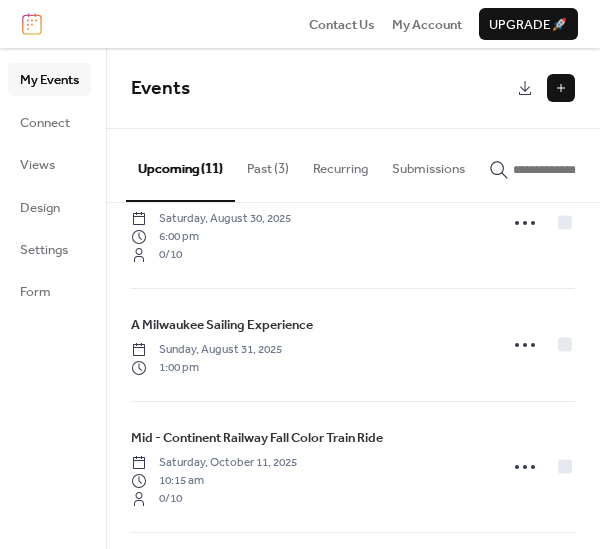 scroll, scrollTop: 575, scrollLeft: 0, axis: vertical 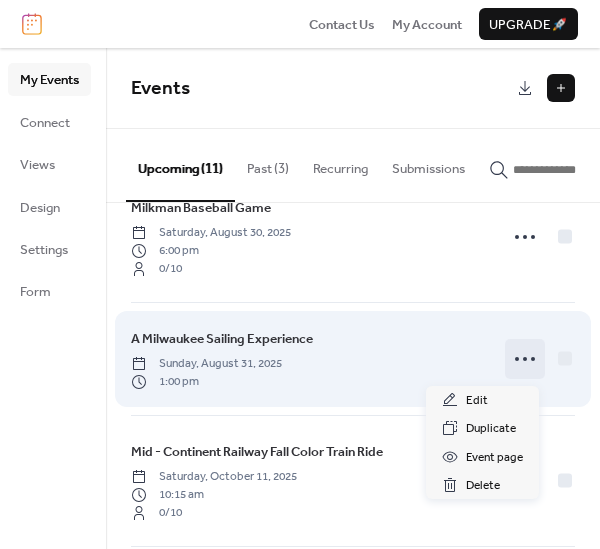 click 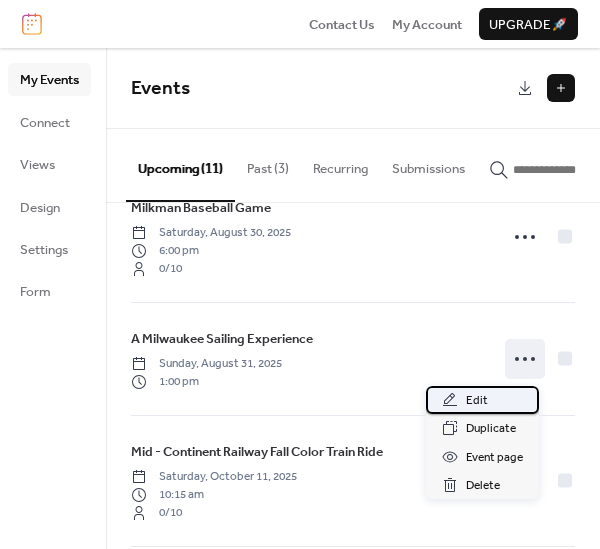 click on "Edit" at bounding box center (477, 401) 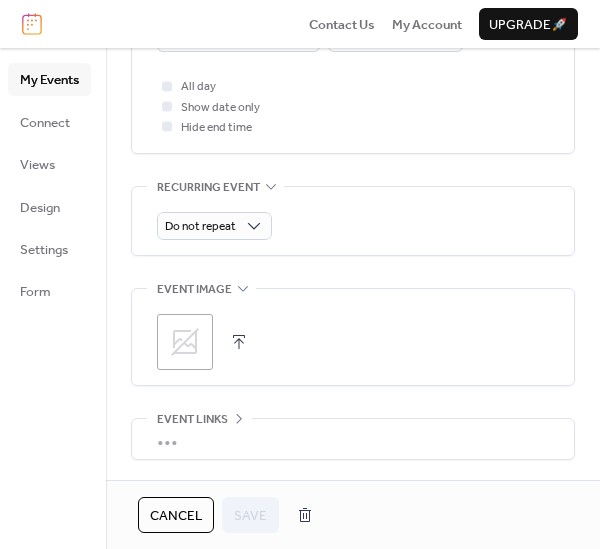 scroll, scrollTop: 856, scrollLeft: 0, axis: vertical 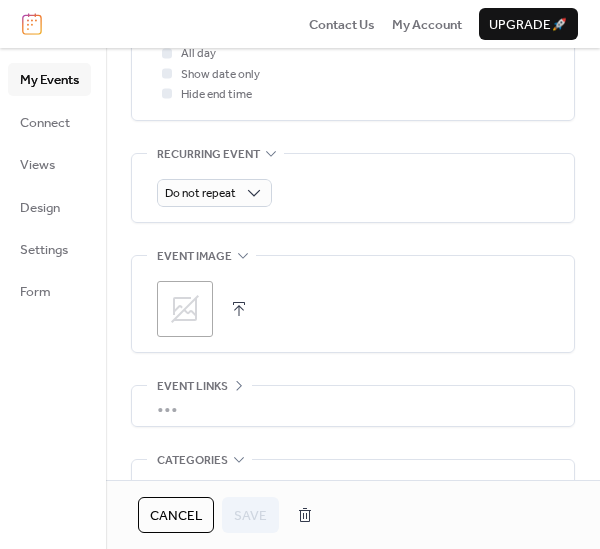 click 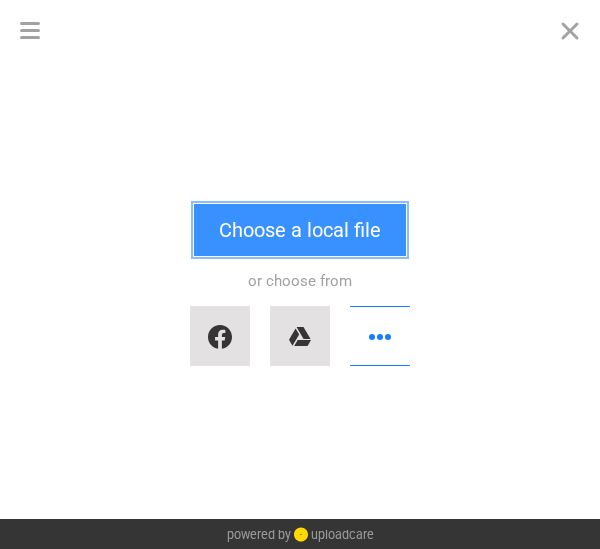 click on "Choose a local file" at bounding box center (300, 230) 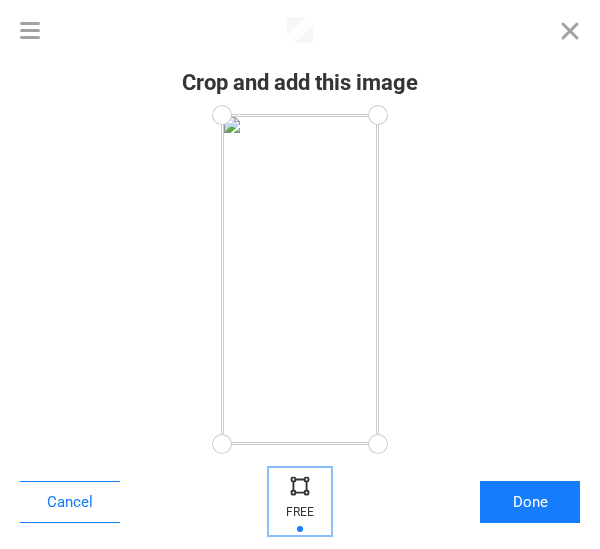 click at bounding box center (300, 485) 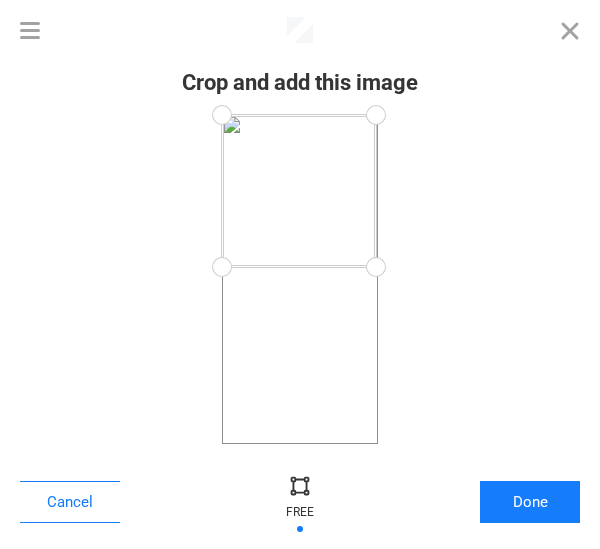 drag, startPoint x: 384, startPoint y: 449, endPoint x: 376, endPoint y: 267, distance: 182.17574 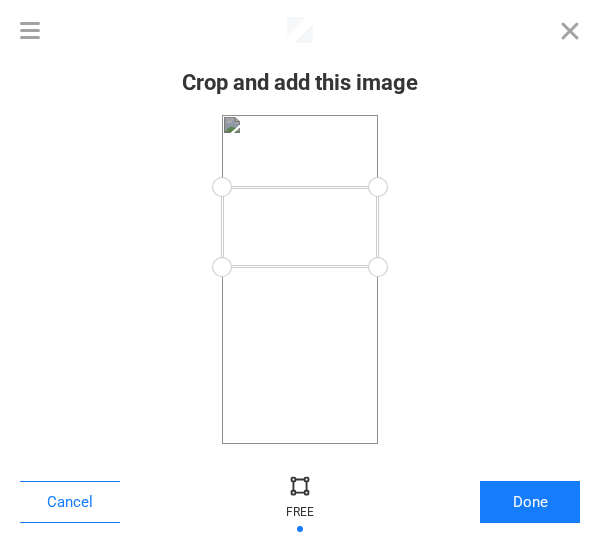 drag, startPoint x: 371, startPoint y: 106, endPoint x: 384, endPoint y: 187, distance: 82.036575 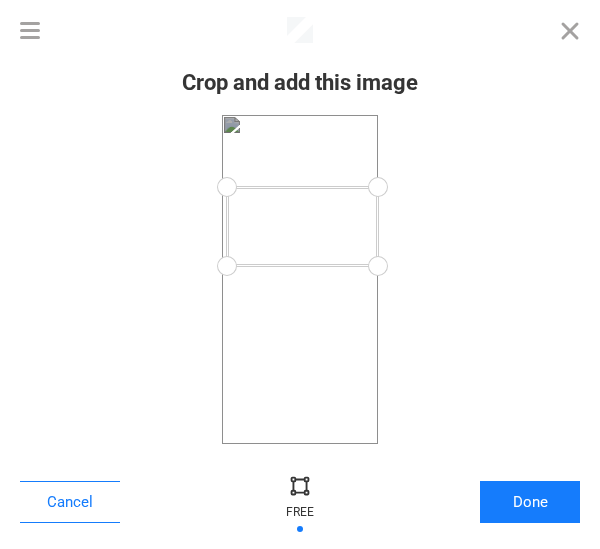 click at bounding box center [227, 266] 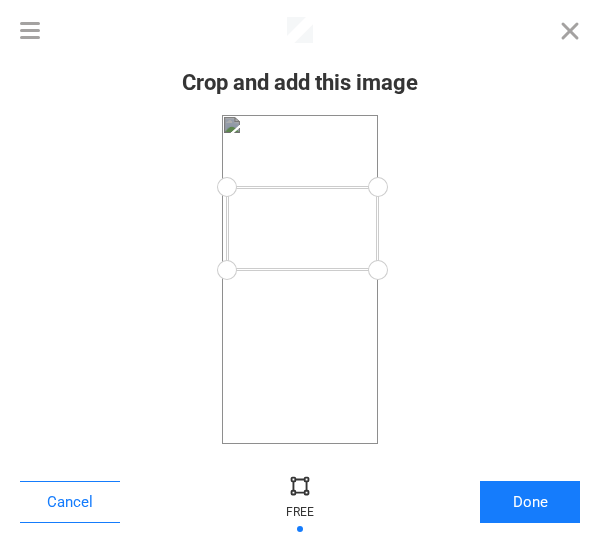 click at bounding box center [227, 270] 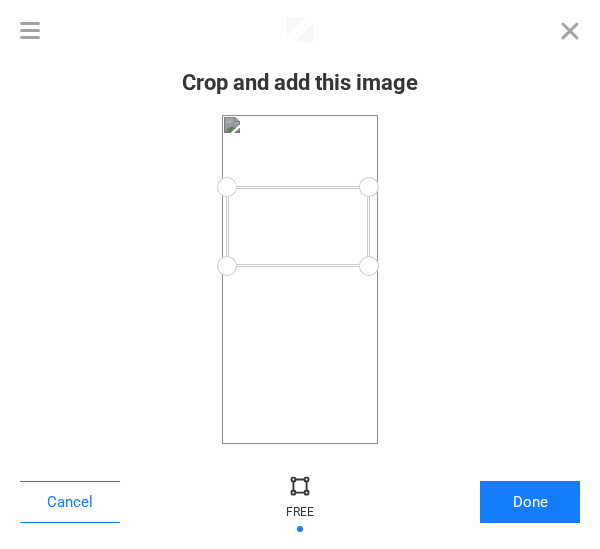 drag, startPoint x: 372, startPoint y: 256, endPoint x: 369, endPoint y: 266, distance: 10.440307 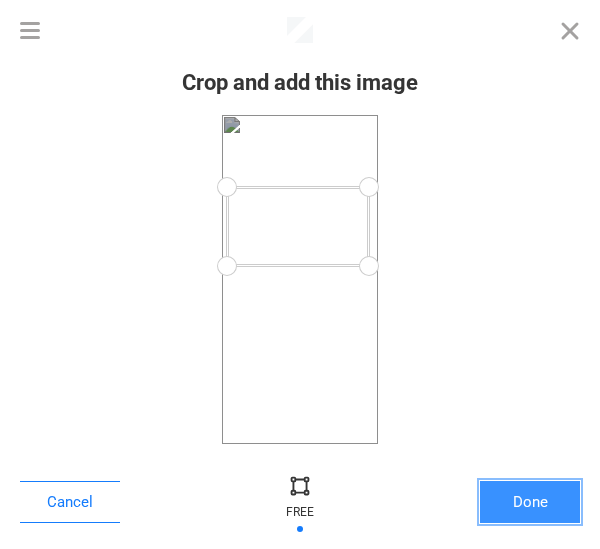 click on "Done" at bounding box center [530, 502] 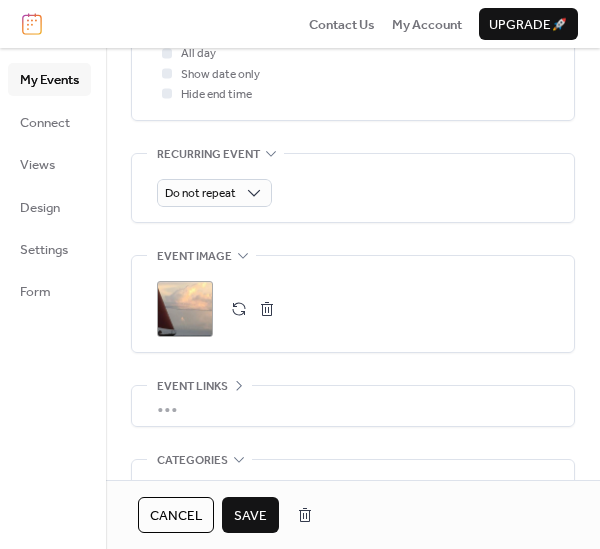 drag, startPoint x: 180, startPoint y: 289, endPoint x: 229, endPoint y: 301, distance: 50.447994 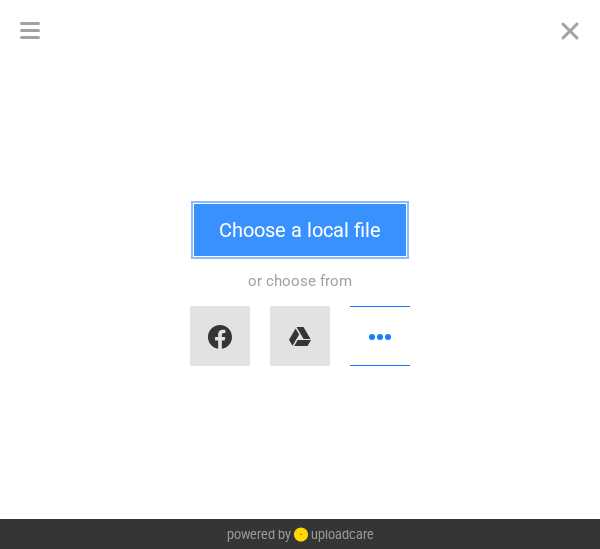 click on "Choose a local file" at bounding box center (300, 230) 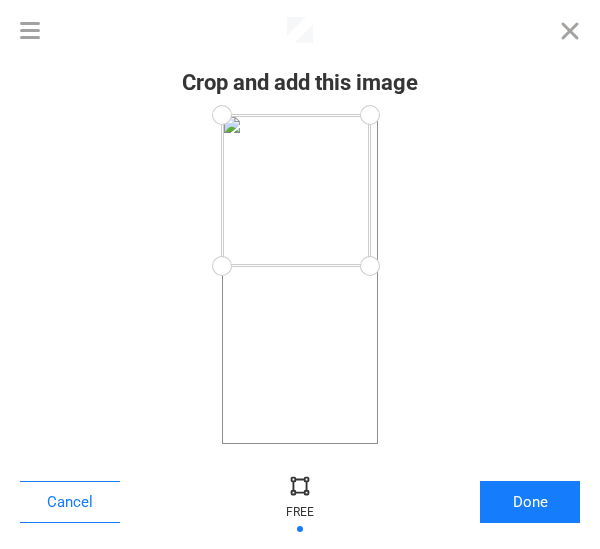 drag, startPoint x: 378, startPoint y: 441, endPoint x: 370, endPoint y: 266, distance: 175.18275 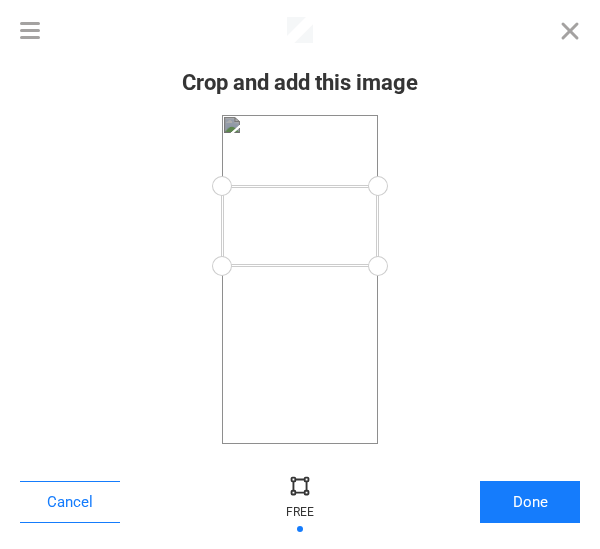 drag, startPoint x: 368, startPoint y: 122, endPoint x: 388, endPoint y: 186, distance: 67.052216 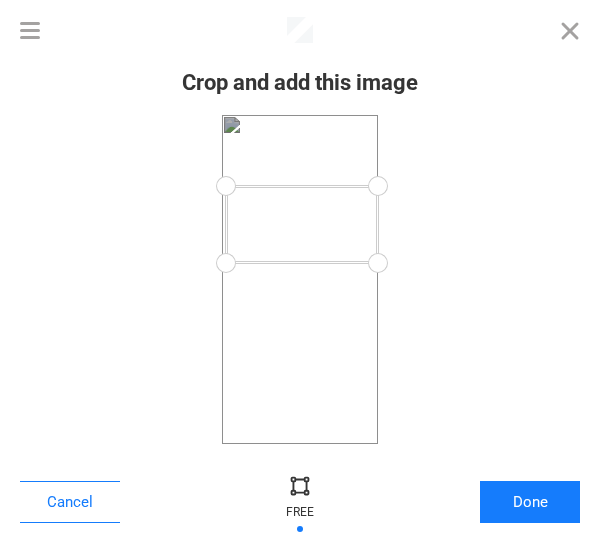 click at bounding box center (226, 263) 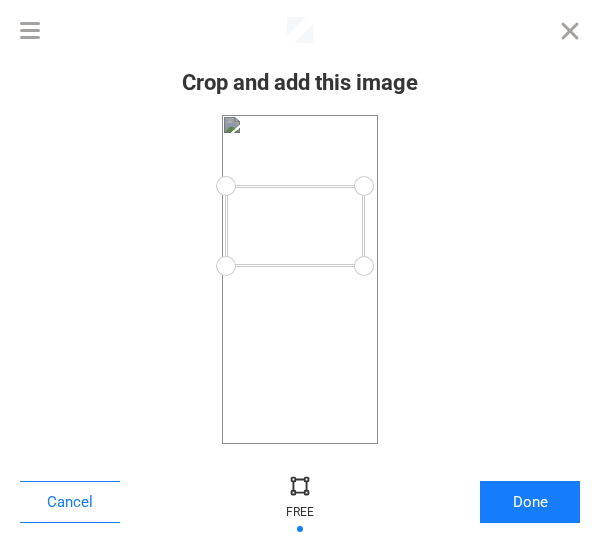 drag, startPoint x: 374, startPoint y: 256, endPoint x: 364, endPoint y: 266, distance: 14.142136 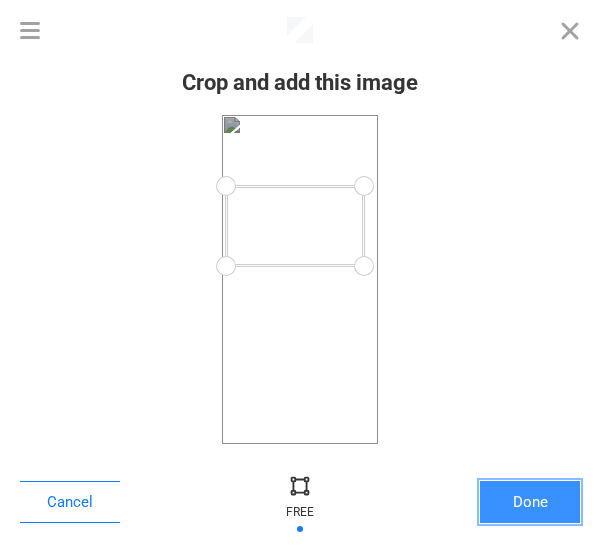 click on "Done" at bounding box center (530, 502) 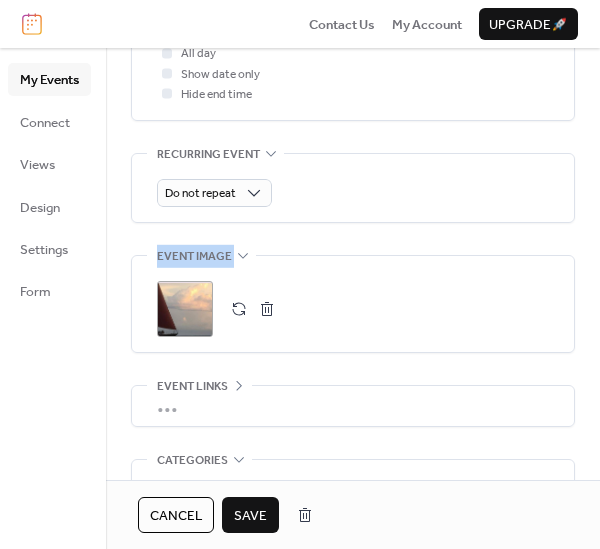 drag, startPoint x: 592, startPoint y: 318, endPoint x: 572, endPoint y: 226, distance: 94.14882 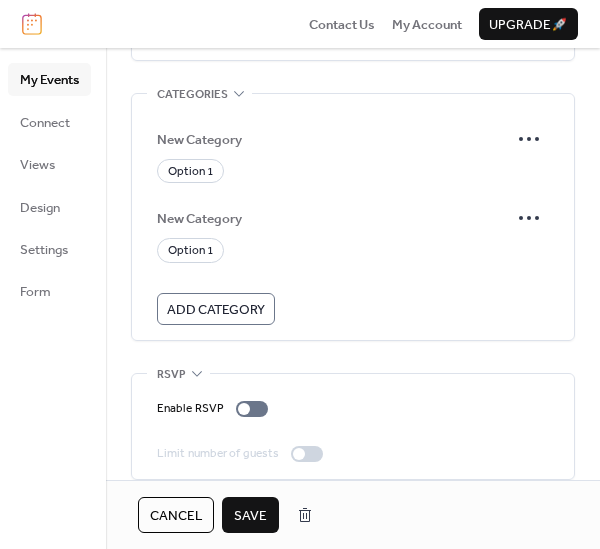 scroll, scrollTop: 1235, scrollLeft: 0, axis: vertical 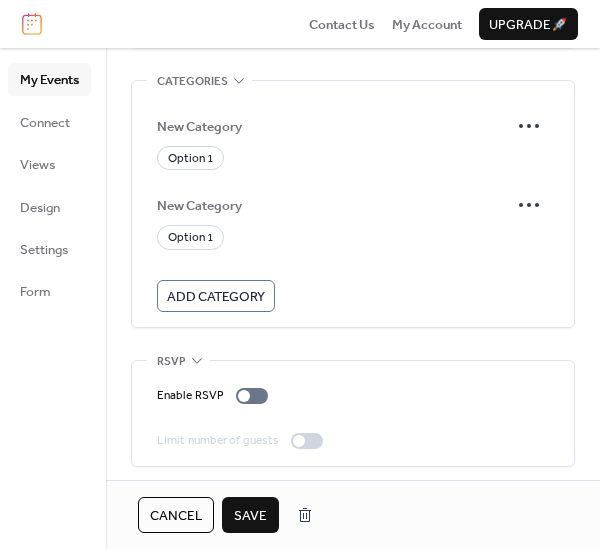 click on "Save" at bounding box center (250, 516) 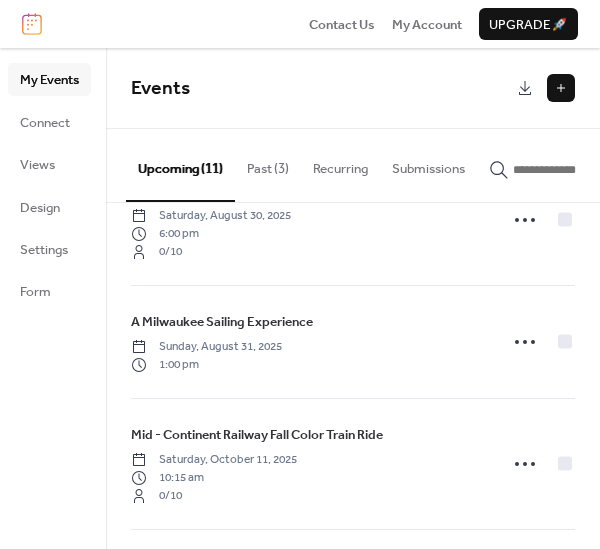 scroll, scrollTop: 0, scrollLeft: 0, axis: both 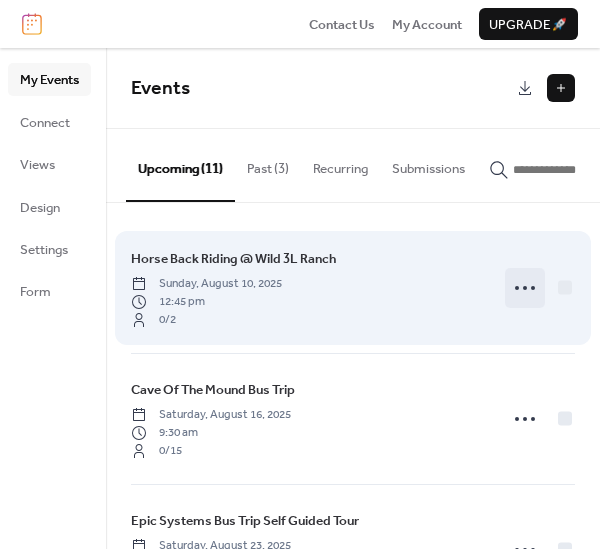 click 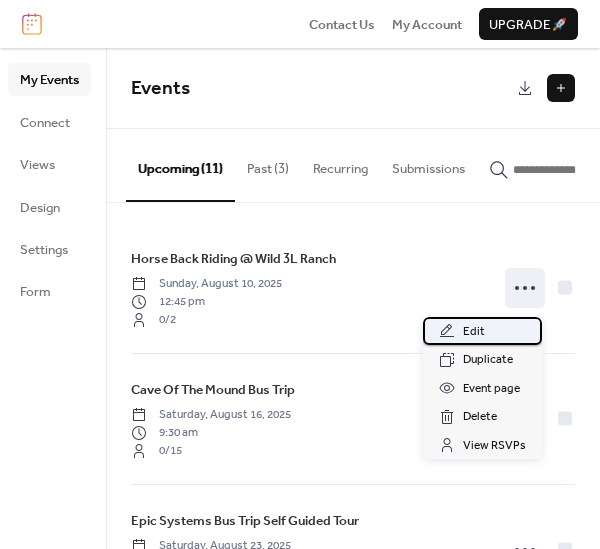 click on "Edit" at bounding box center (474, 332) 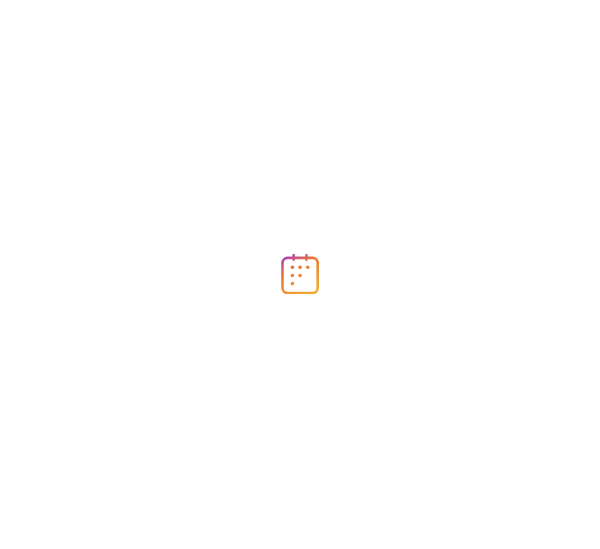 scroll, scrollTop: 0, scrollLeft: 0, axis: both 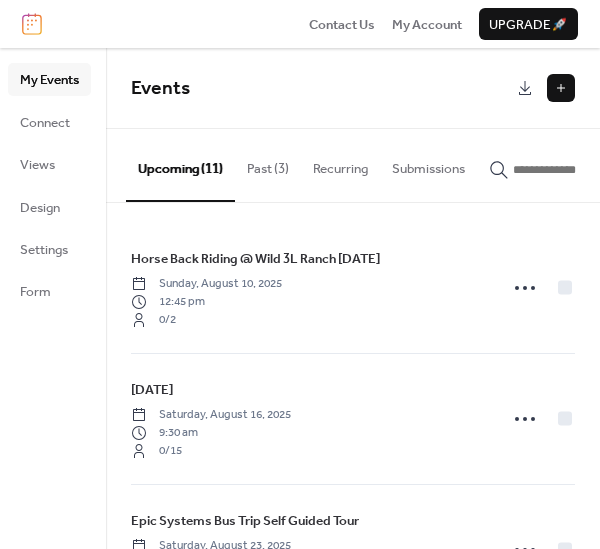 drag, startPoint x: 593, startPoint y: 252, endPoint x: 605, endPoint y: 346, distance: 94.76286 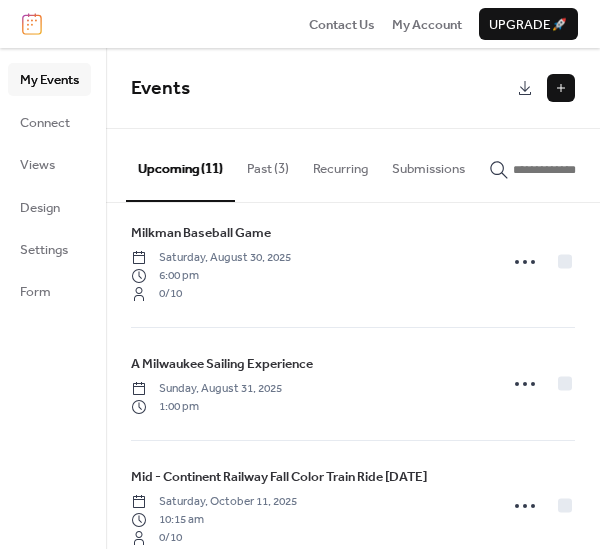 scroll, scrollTop: 564, scrollLeft: 0, axis: vertical 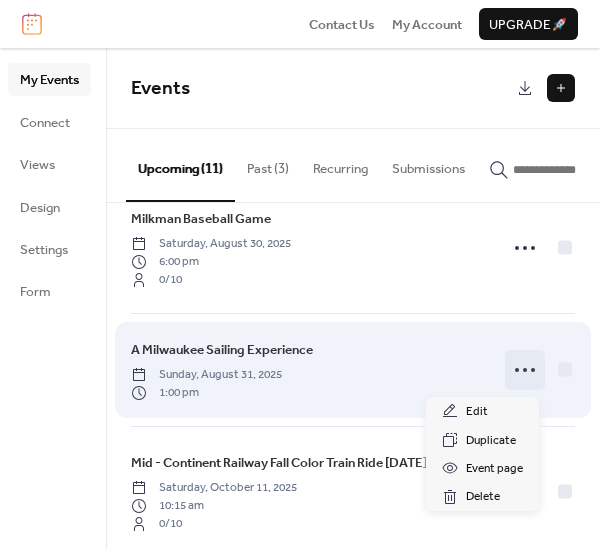 click 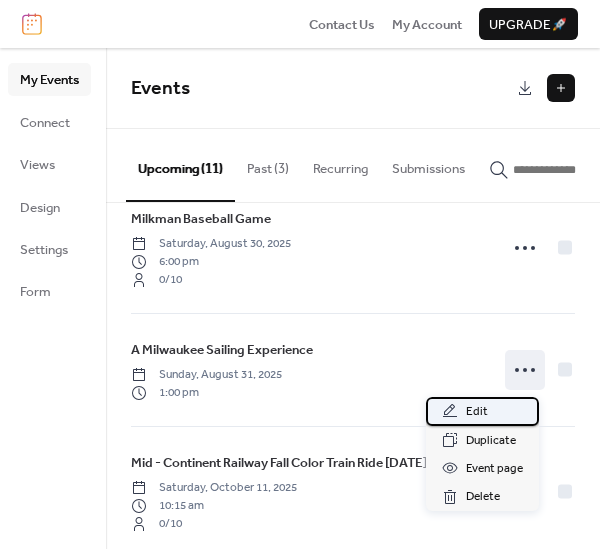 click on "Edit" at bounding box center (482, 411) 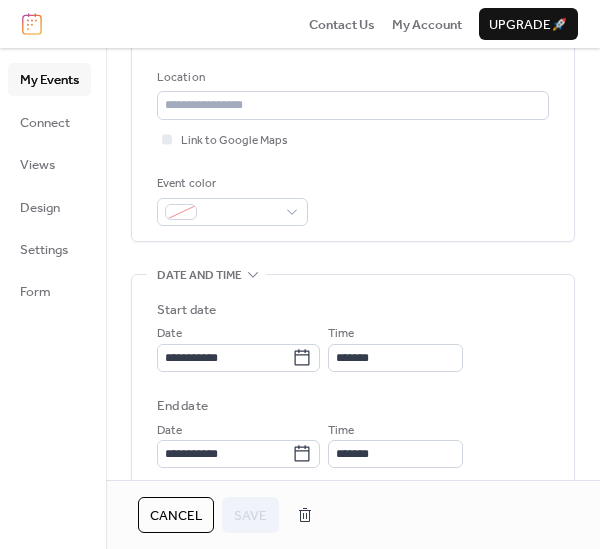 scroll, scrollTop: 433, scrollLeft: 0, axis: vertical 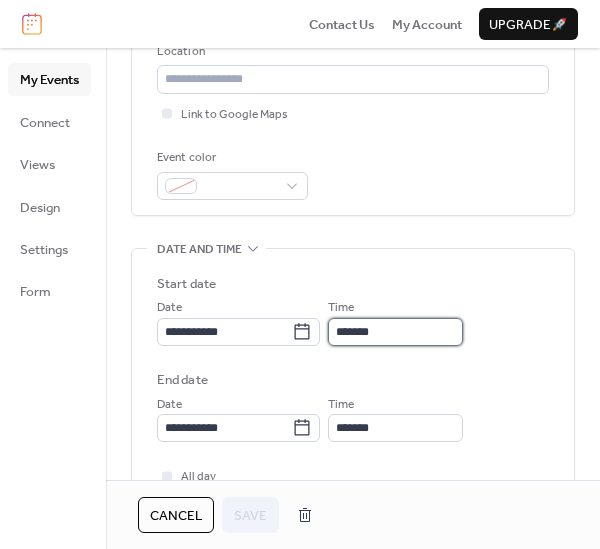 click on "*******" at bounding box center [395, 332] 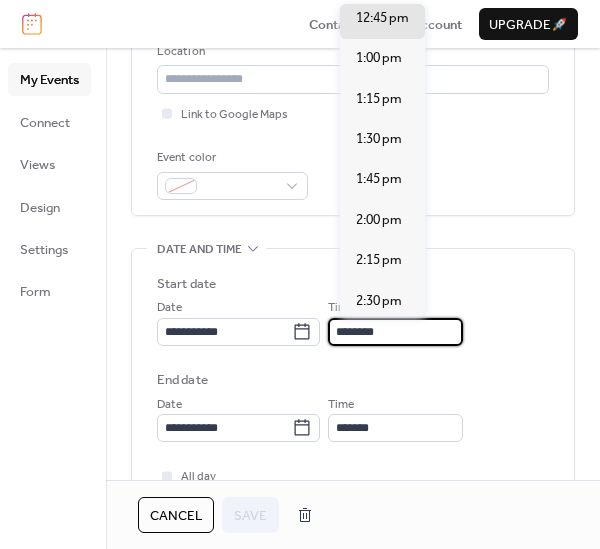 scroll, scrollTop: 2026, scrollLeft: 0, axis: vertical 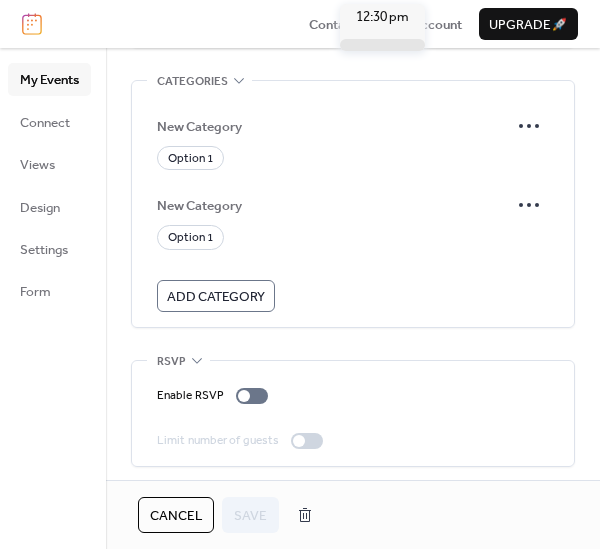 type on "********" 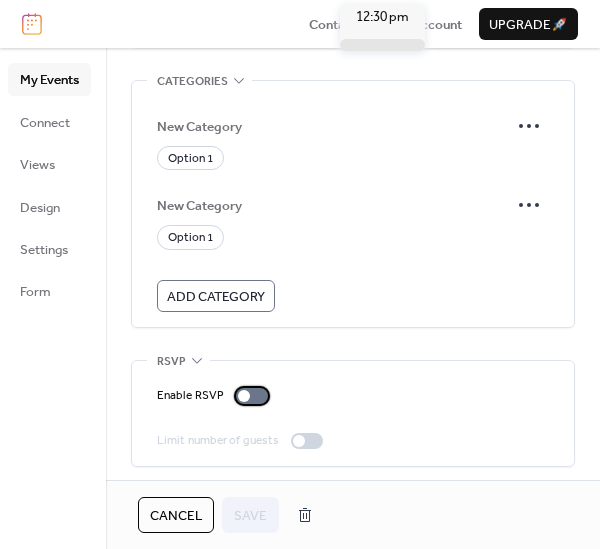 click at bounding box center [244, 396] 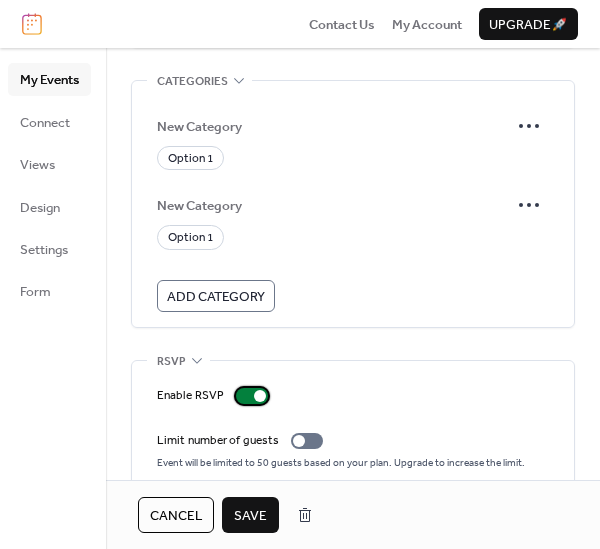type on "*******" 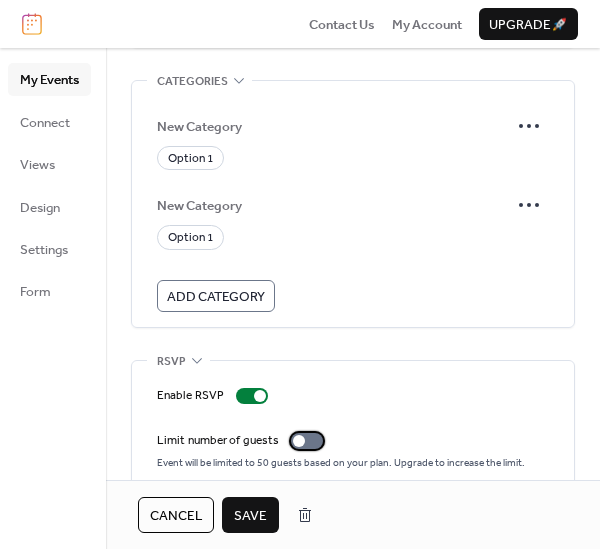 click at bounding box center [299, 441] 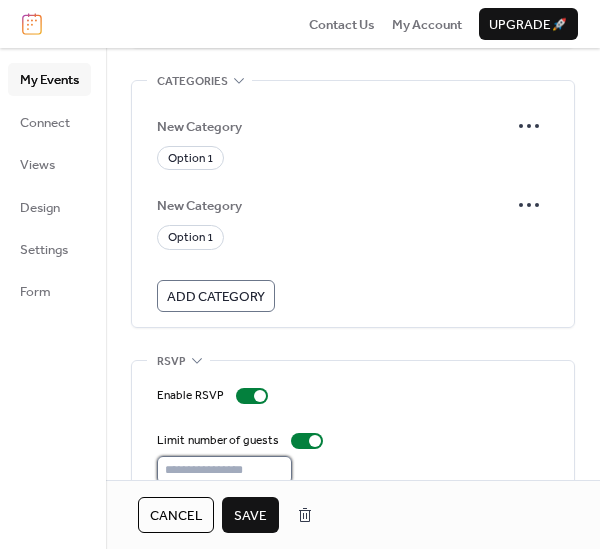 click on "**" at bounding box center (224, 470) 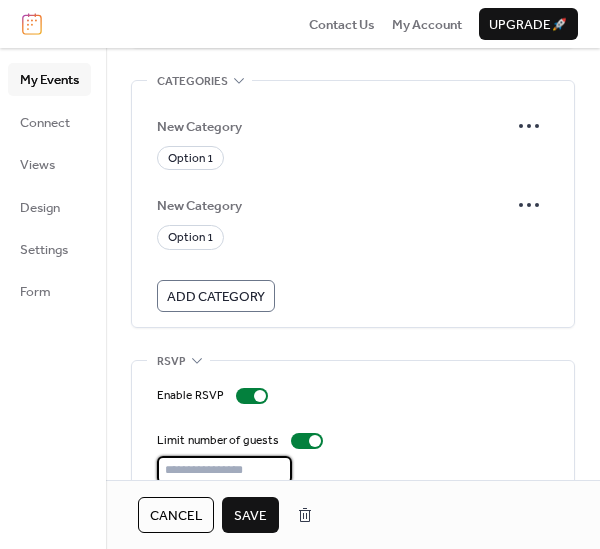 type on "*" 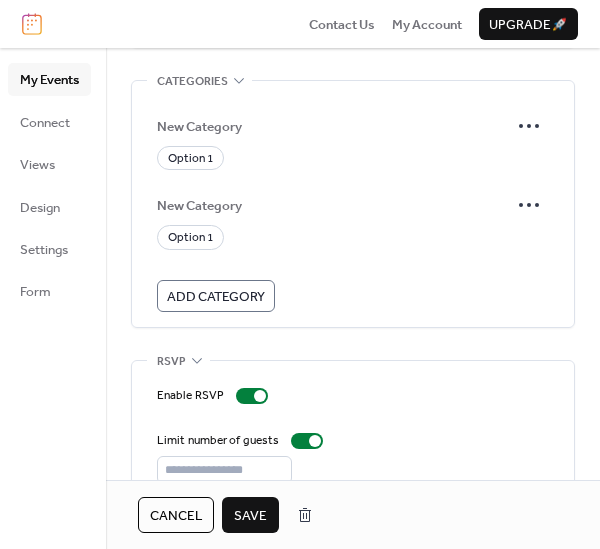 click on "Save" at bounding box center (250, 516) 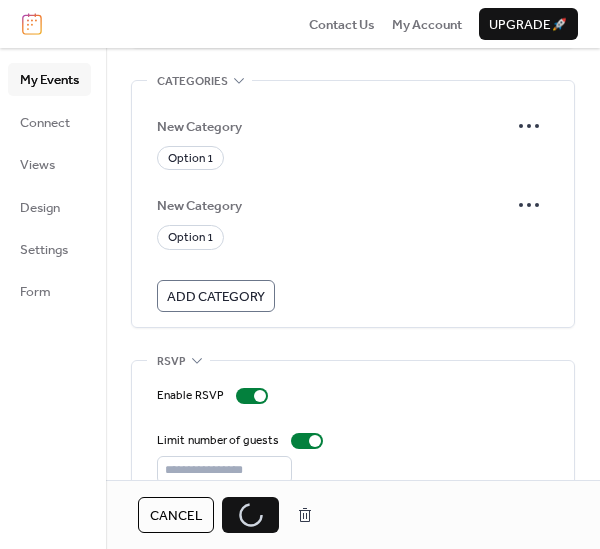 click on "Cancel Save" at bounding box center [230, 515] 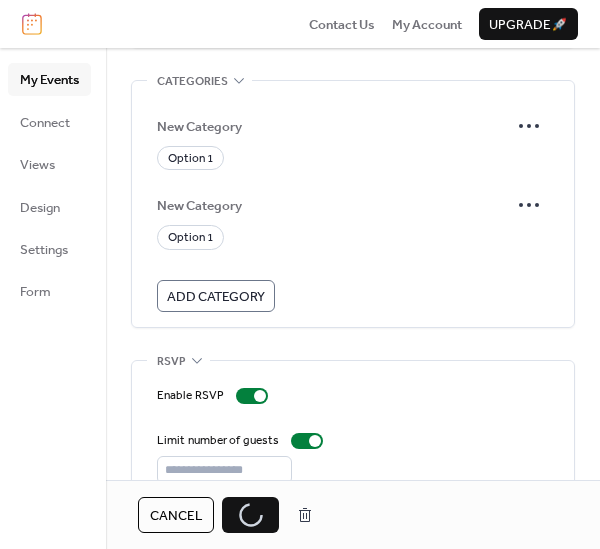 click on "New Category" at bounding box center [333, 127] 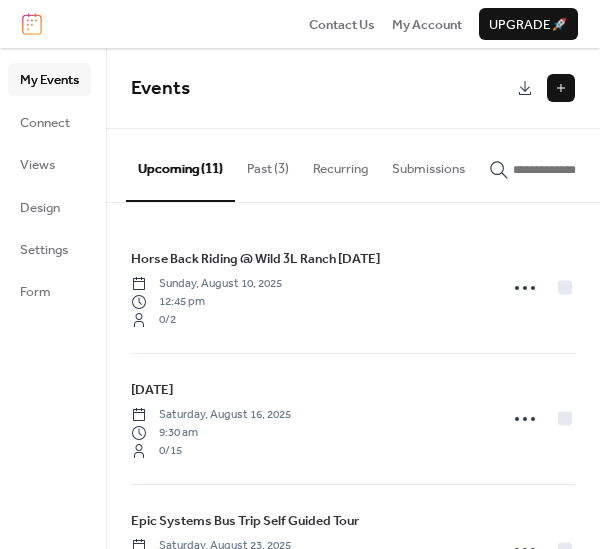 click at bounding box center [561, 88] 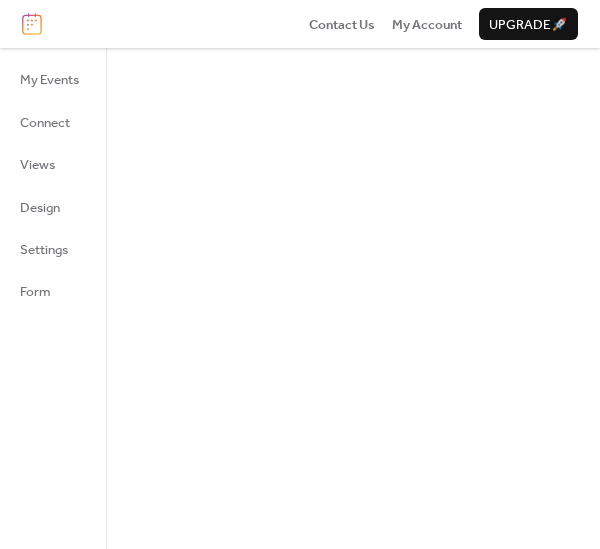 scroll, scrollTop: 0, scrollLeft: 0, axis: both 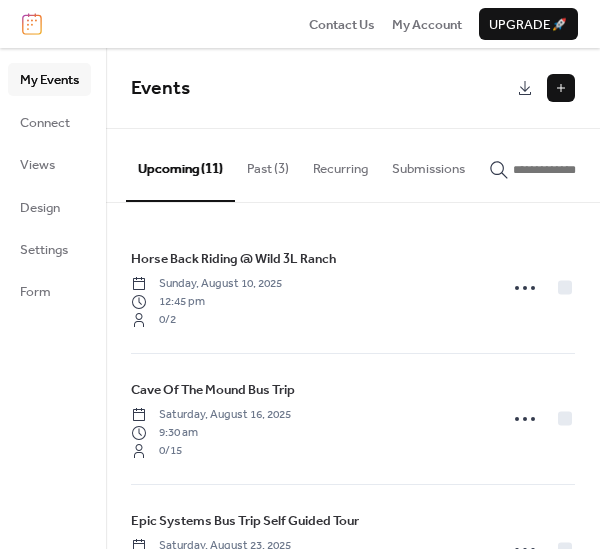 click at bounding box center [561, 88] 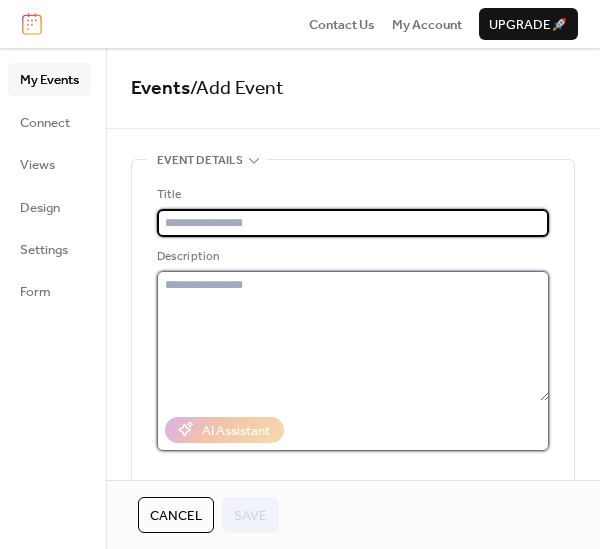 click at bounding box center (353, 336) 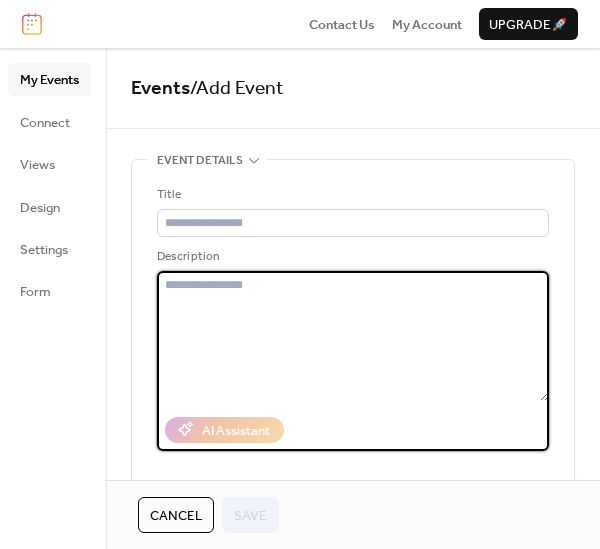 paste on "**********" 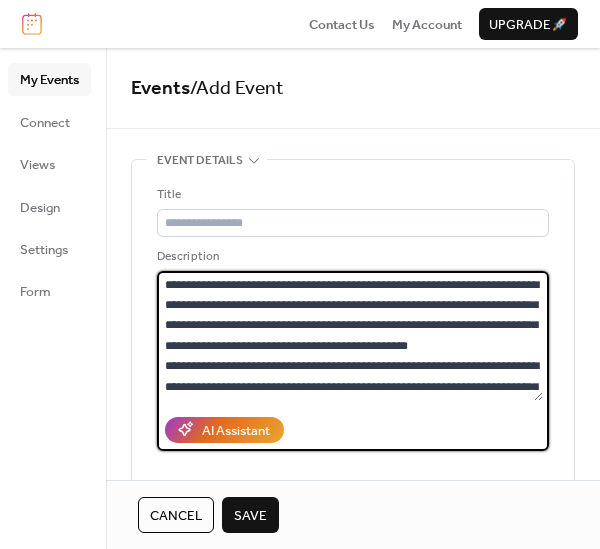 scroll, scrollTop: 201, scrollLeft: 0, axis: vertical 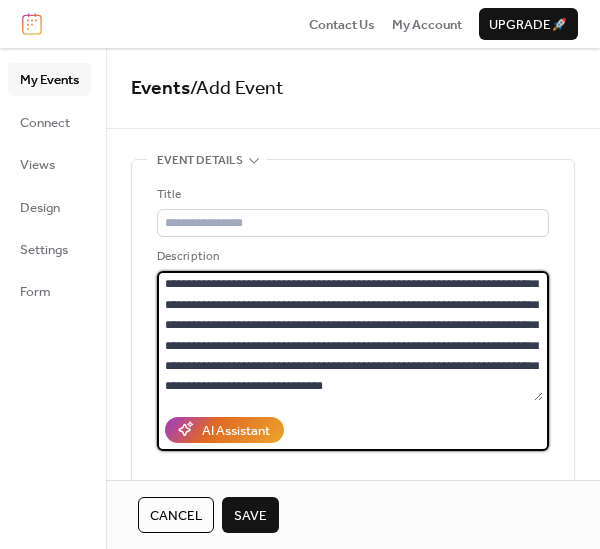 click on "**********" at bounding box center (350, 336) 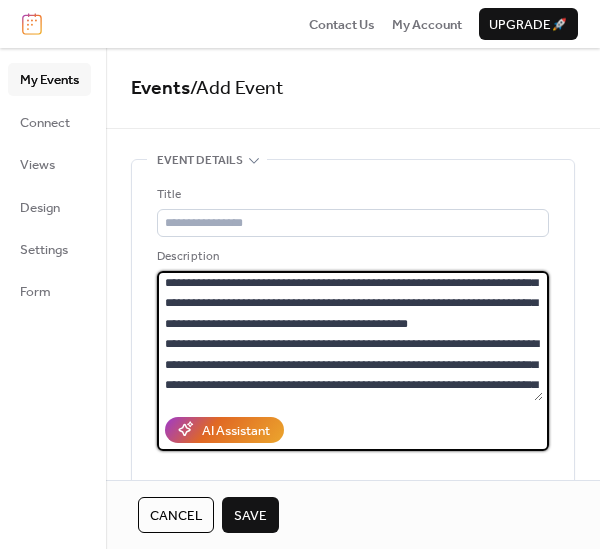 scroll, scrollTop: 2, scrollLeft: 0, axis: vertical 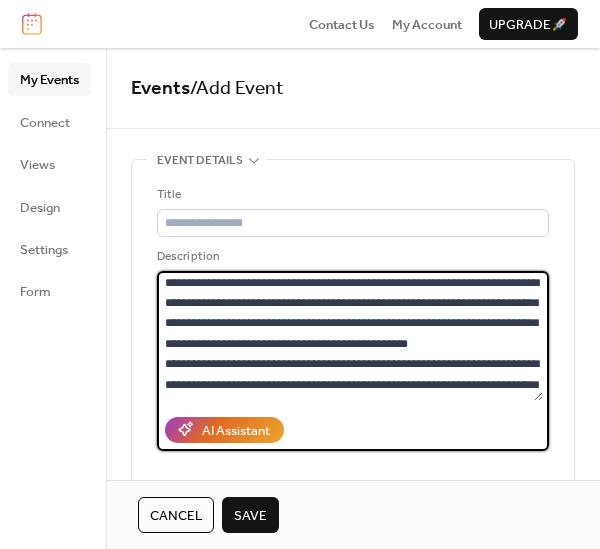 click on "**********" at bounding box center (350, 336) 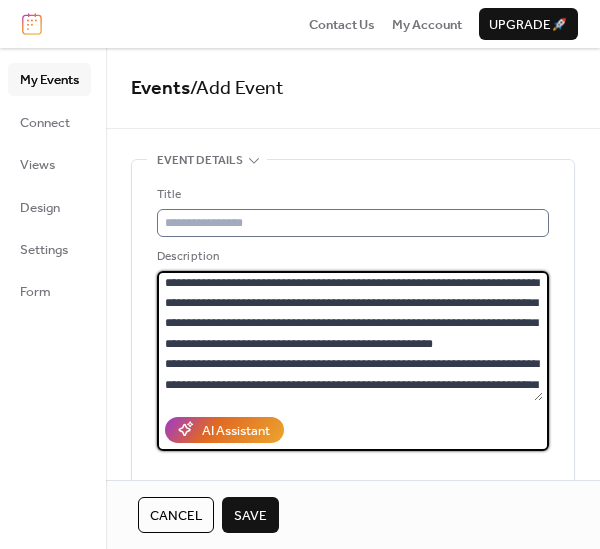 type on "**********" 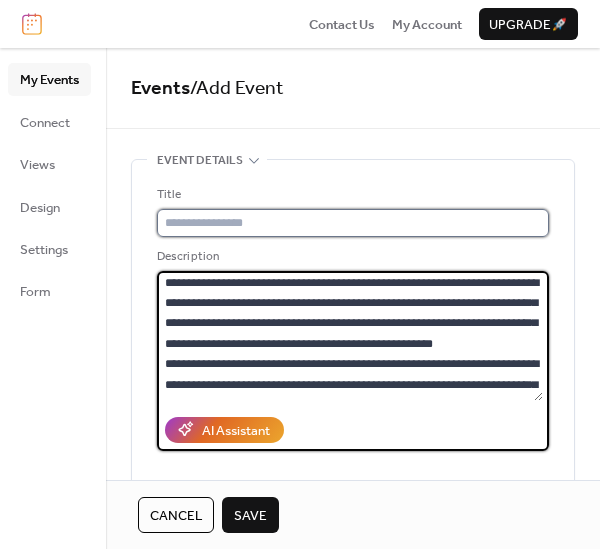 click at bounding box center (353, 223) 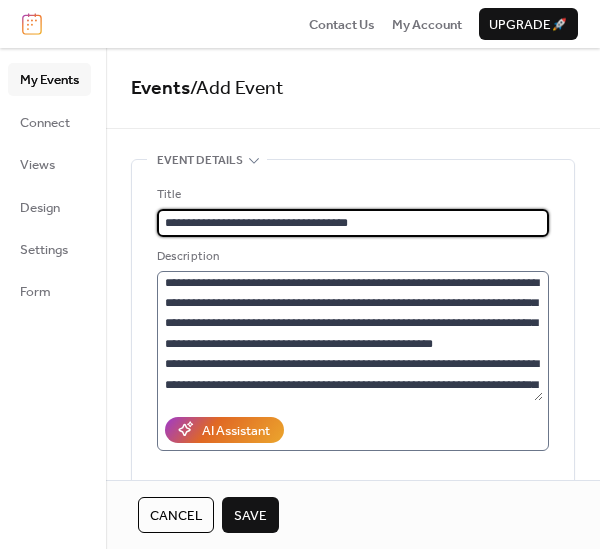 type on "**********" 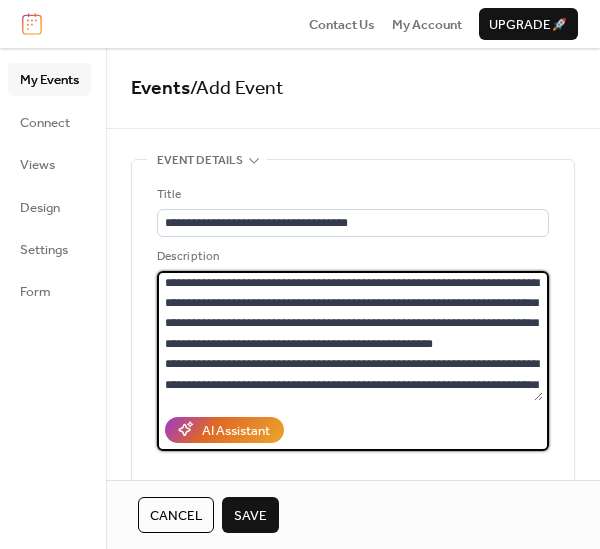 click on "**********" at bounding box center (350, 336) 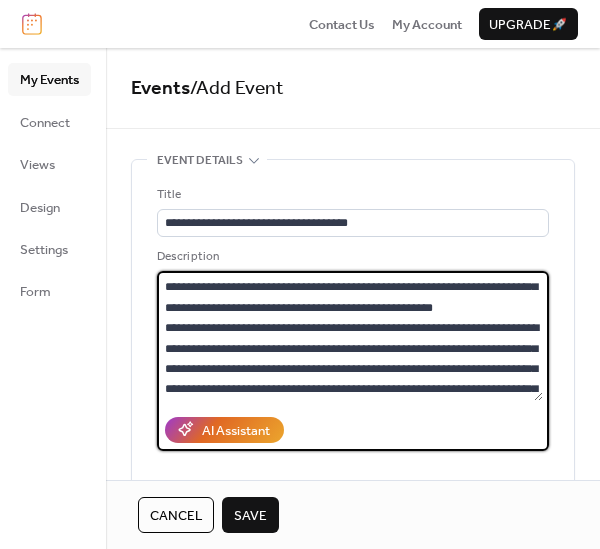 scroll, scrollTop: 58, scrollLeft: 0, axis: vertical 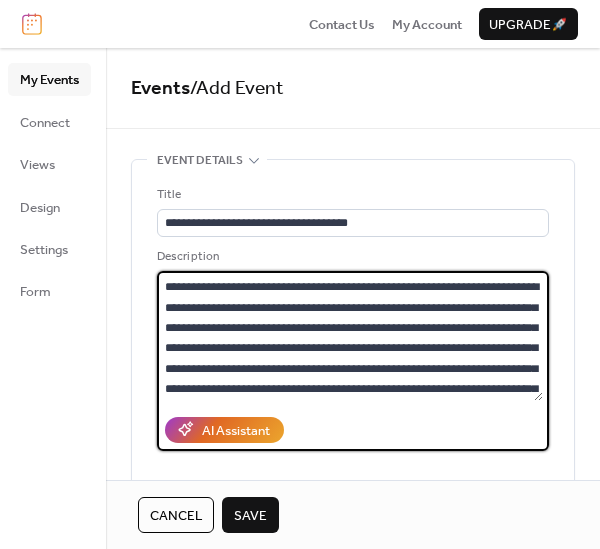 click on "**********" at bounding box center [350, 336] 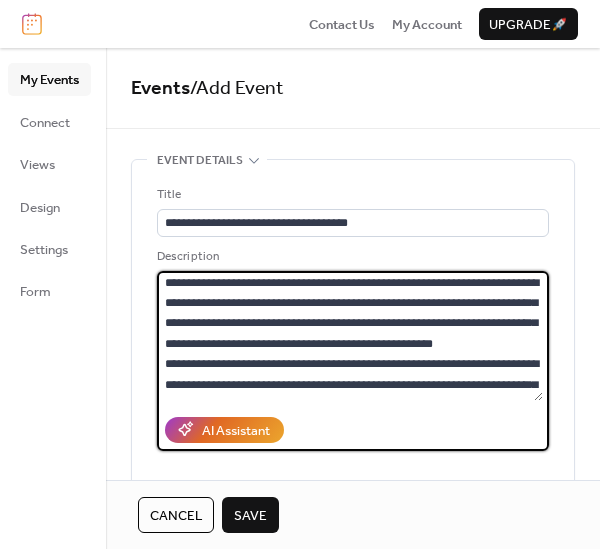 type on "**********" 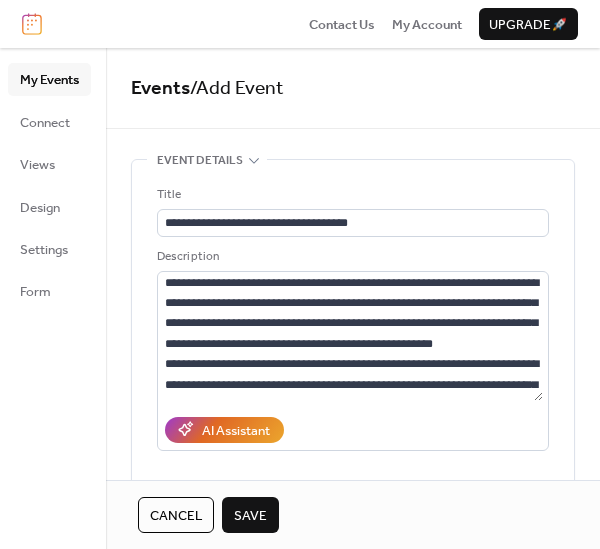 click on "Cancel Save" at bounding box center (353, 514) 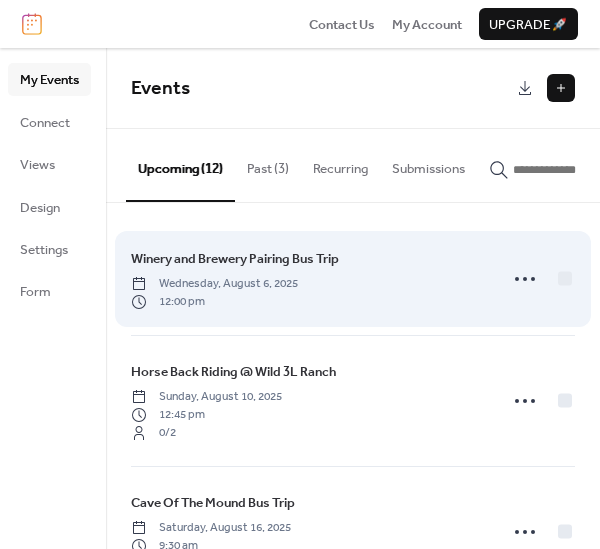 click on "Winery  and Brewery  Pairing Bus Trip" at bounding box center [235, 259] 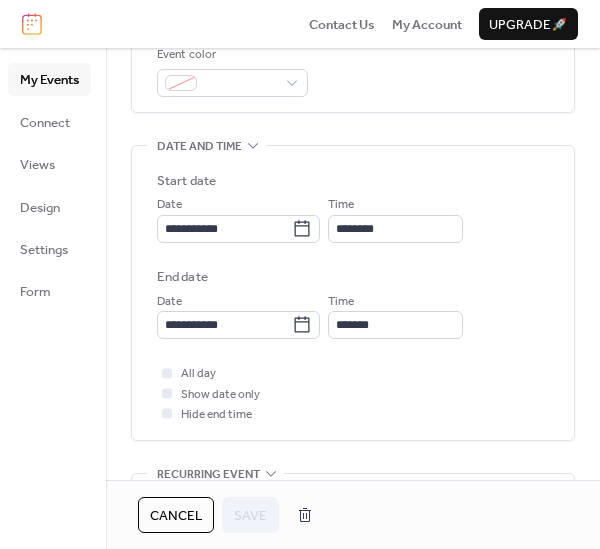 scroll, scrollTop: 600, scrollLeft: 0, axis: vertical 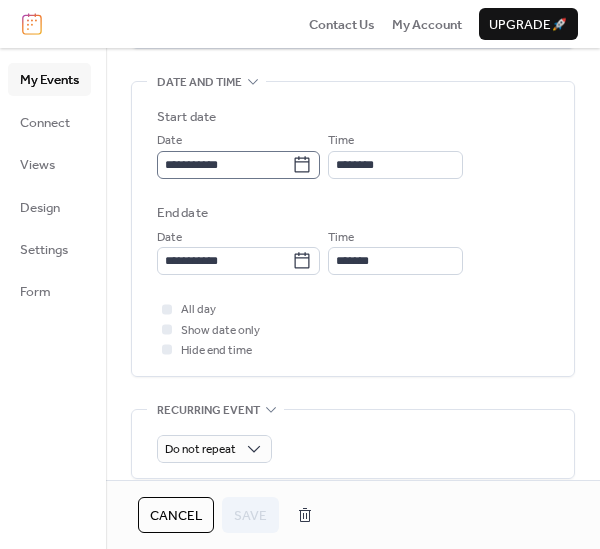 click 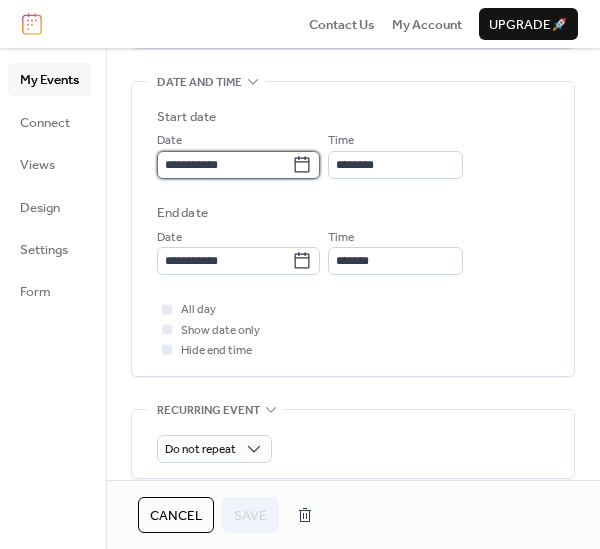 click on "**********" at bounding box center (224, 165) 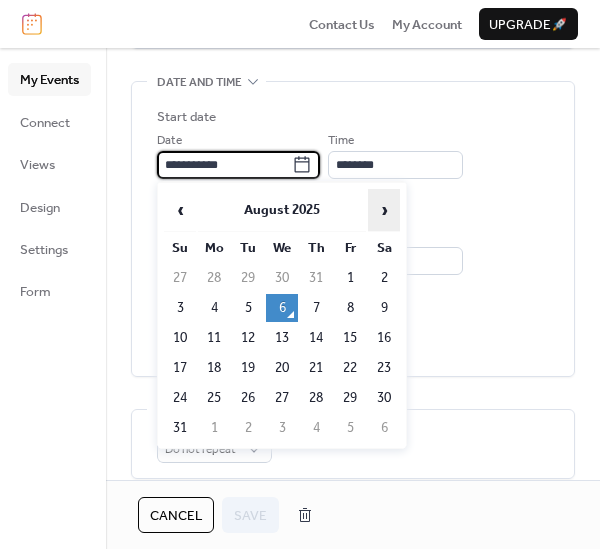 click on "›" at bounding box center (384, 210) 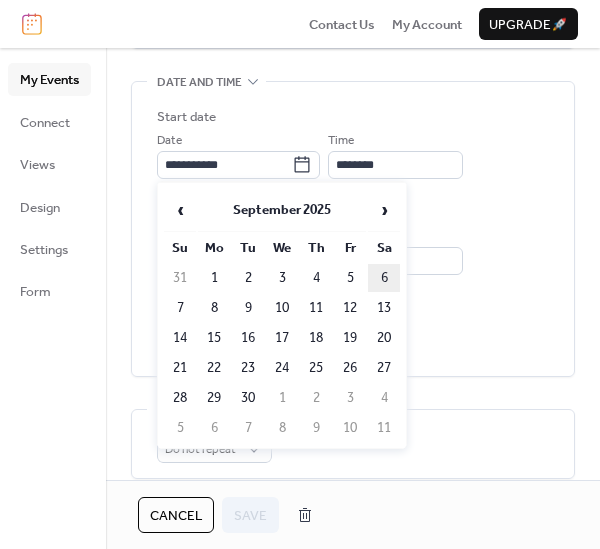click on "6" at bounding box center (384, 278) 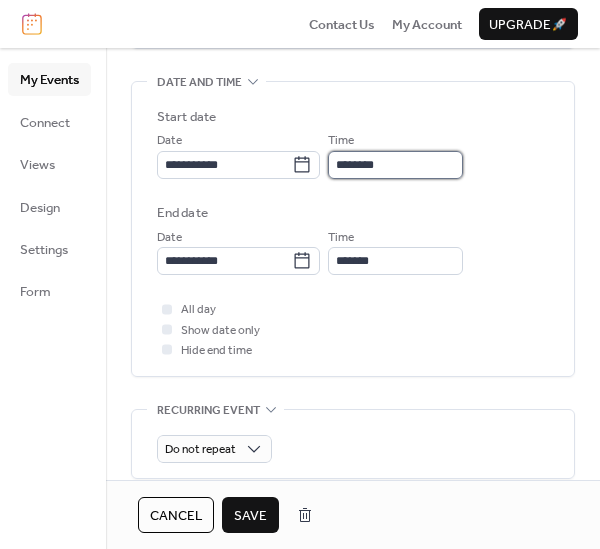 click on "********" at bounding box center [395, 165] 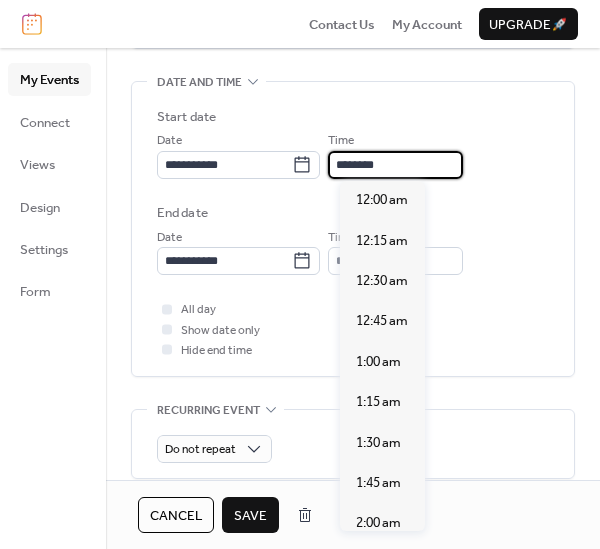 scroll, scrollTop: 1907, scrollLeft: 0, axis: vertical 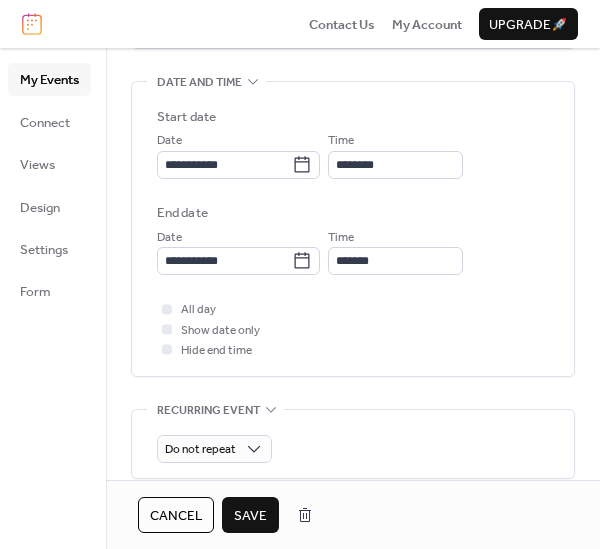 drag, startPoint x: 504, startPoint y: 477, endPoint x: 530, endPoint y: 514, distance: 45.221676 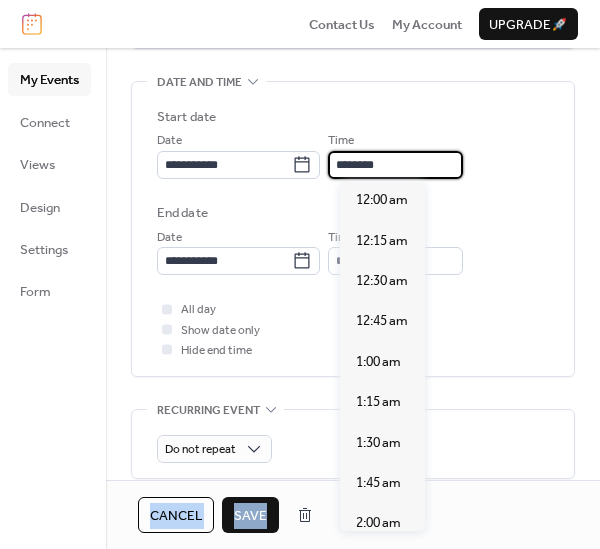 click on "********" at bounding box center (395, 165) 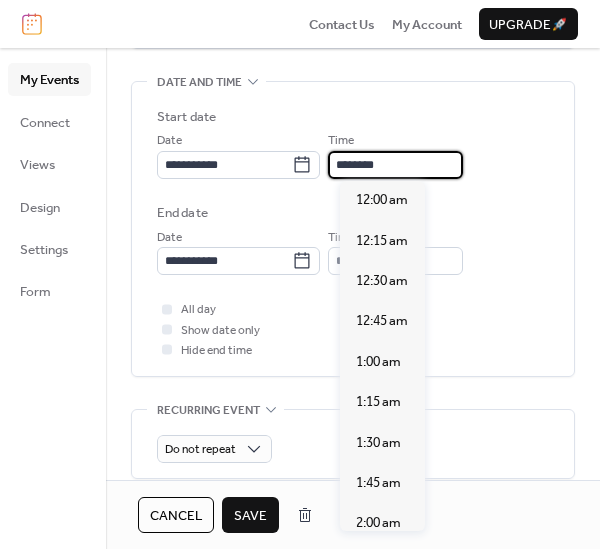scroll, scrollTop: 1907, scrollLeft: 0, axis: vertical 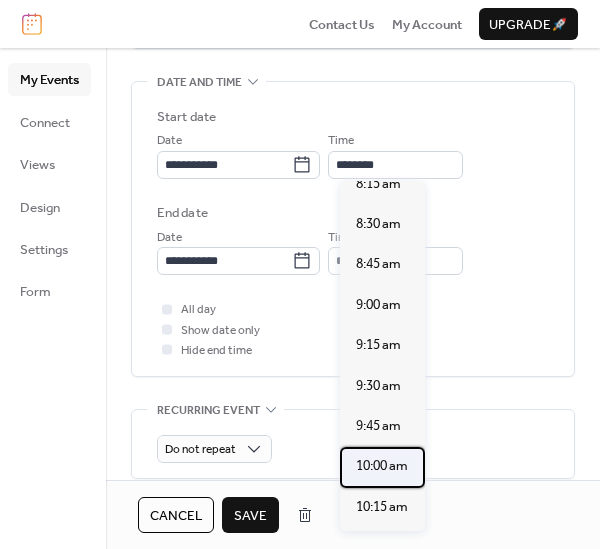 click on "10:00 am" at bounding box center (382, 466) 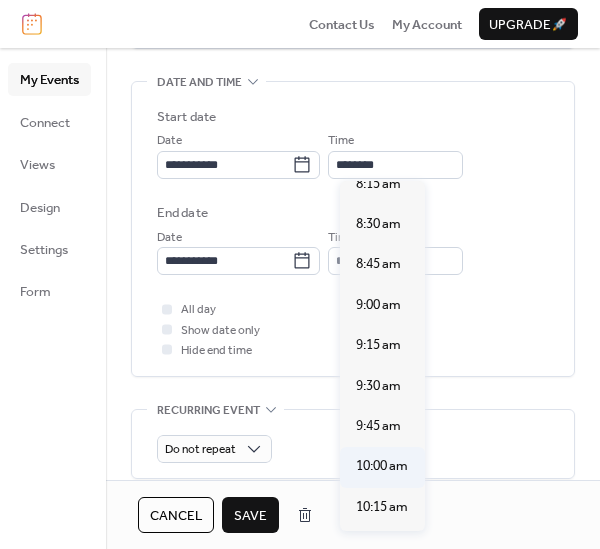 type on "********" 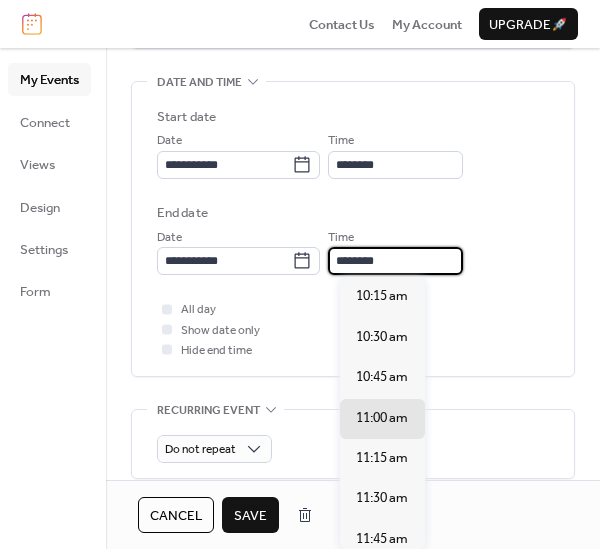 click on "********" at bounding box center [395, 261] 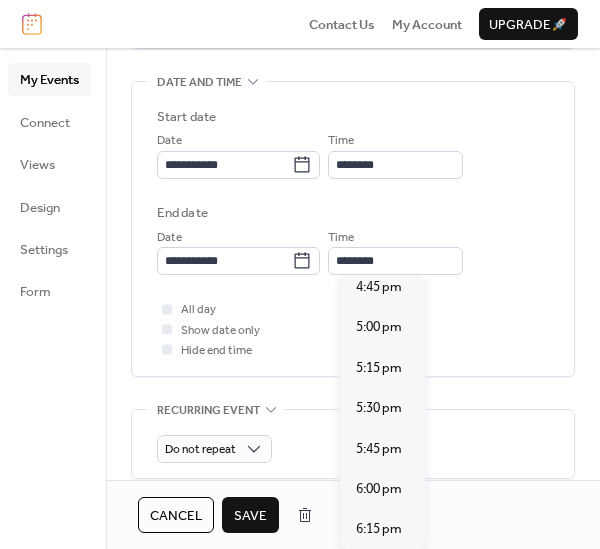 scroll, scrollTop: 1077, scrollLeft: 0, axis: vertical 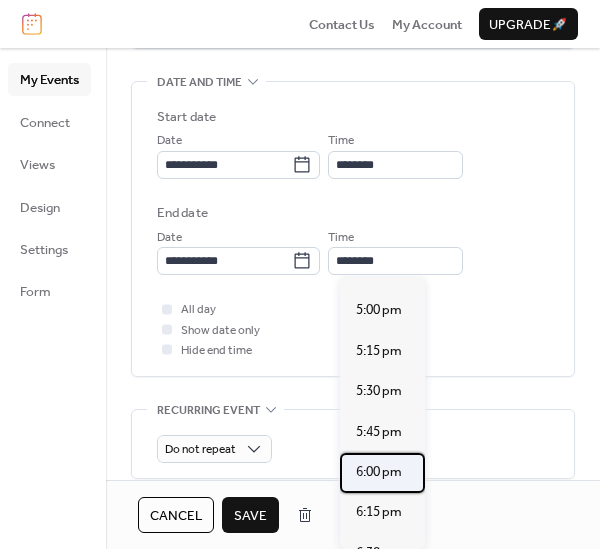 click on "6:00 pm" at bounding box center [379, 472] 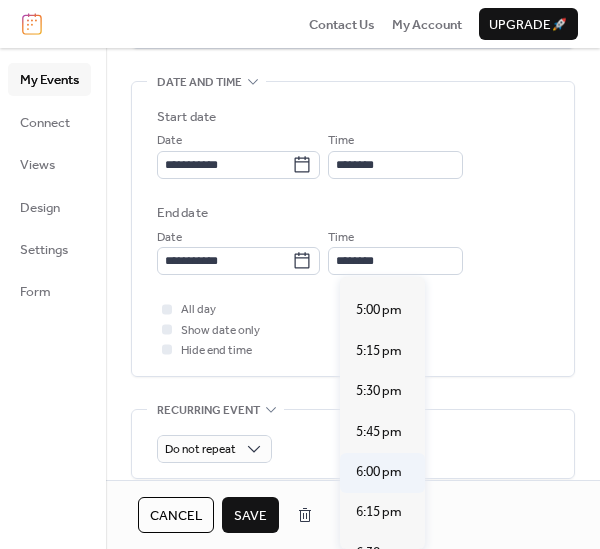 type on "*******" 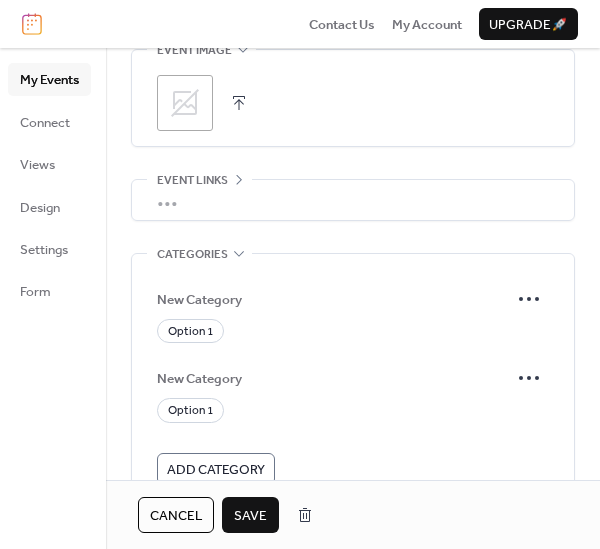 scroll, scrollTop: 1235, scrollLeft: 0, axis: vertical 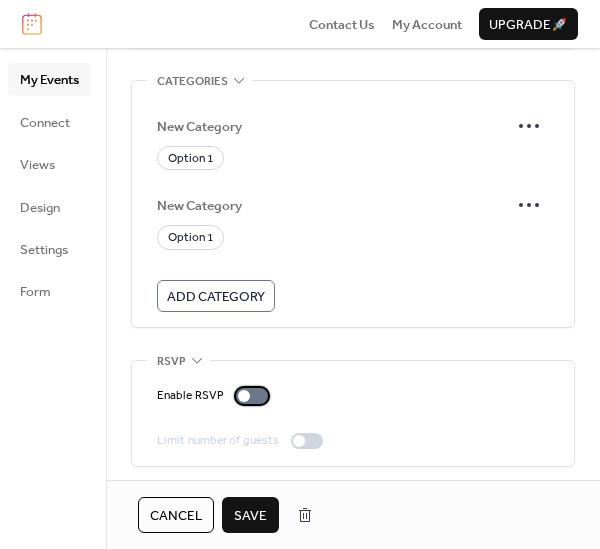 click at bounding box center [252, 396] 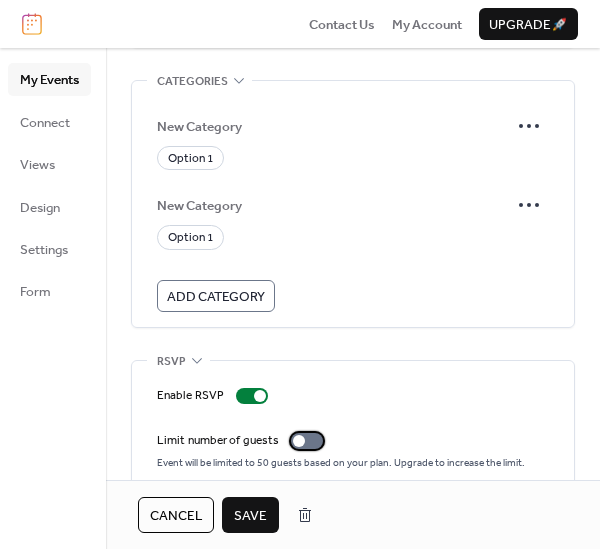 click at bounding box center (307, 441) 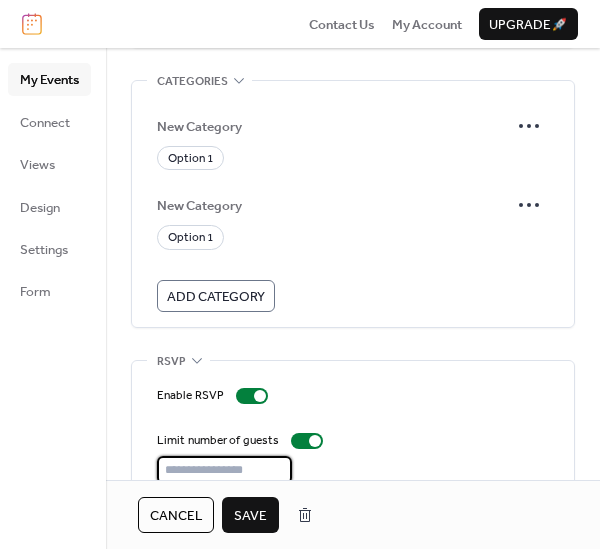 click on "**" at bounding box center (224, 470) 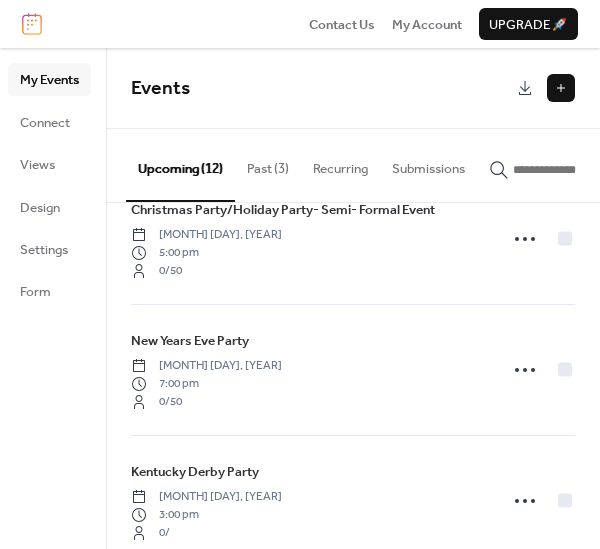 scroll, scrollTop: 1265, scrollLeft: 0, axis: vertical 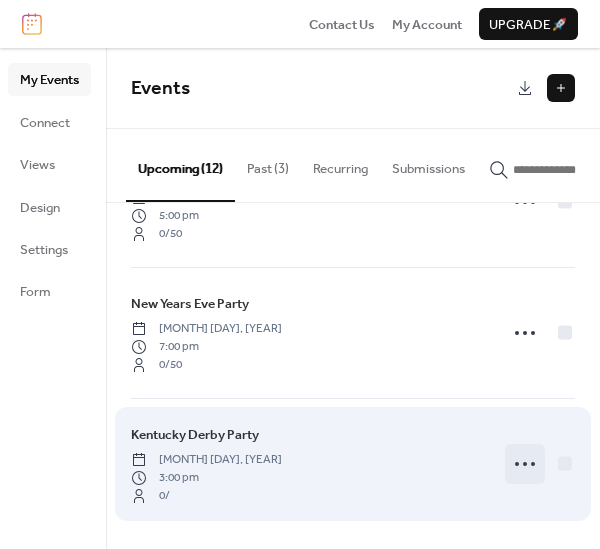 click 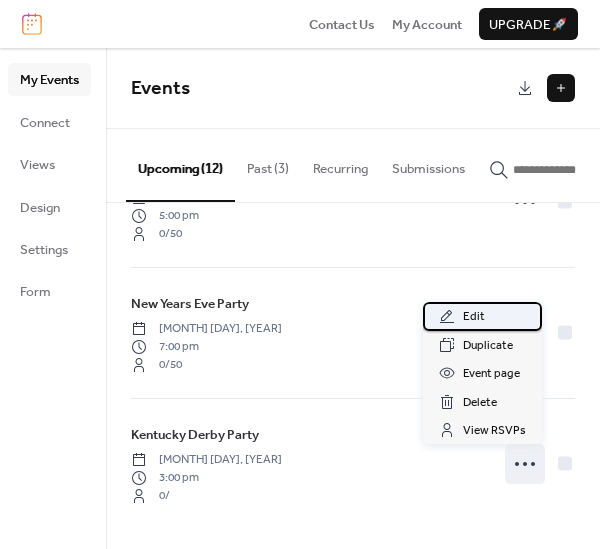 click on "Edit" at bounding box center [482, 316] 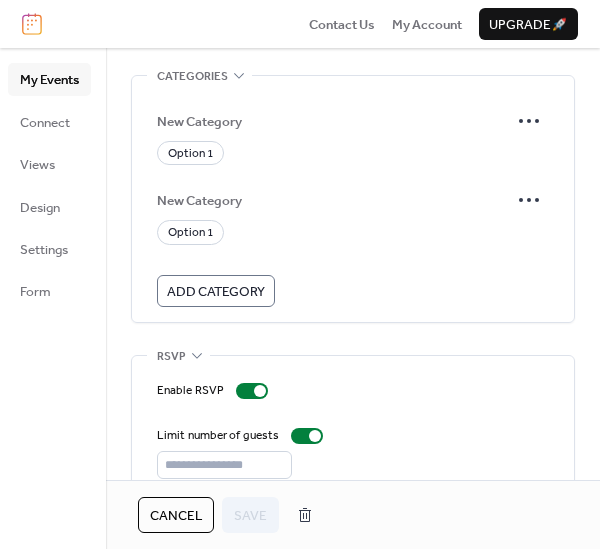 scroll, scrollTop: 1268, scrollLeft: 0, axis: vertical 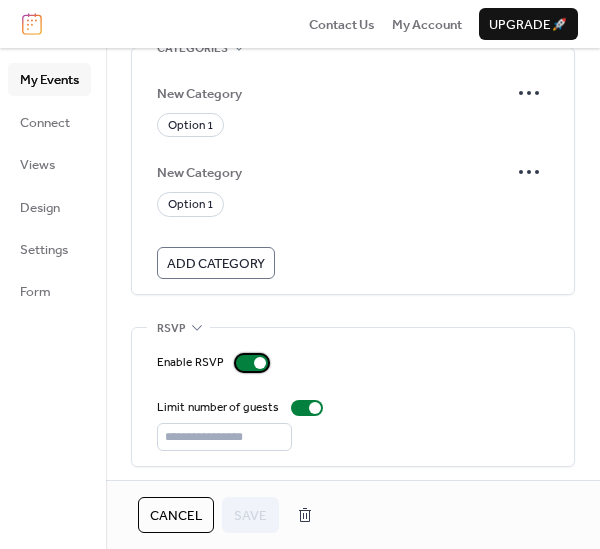click at bounding box center (252, 363) 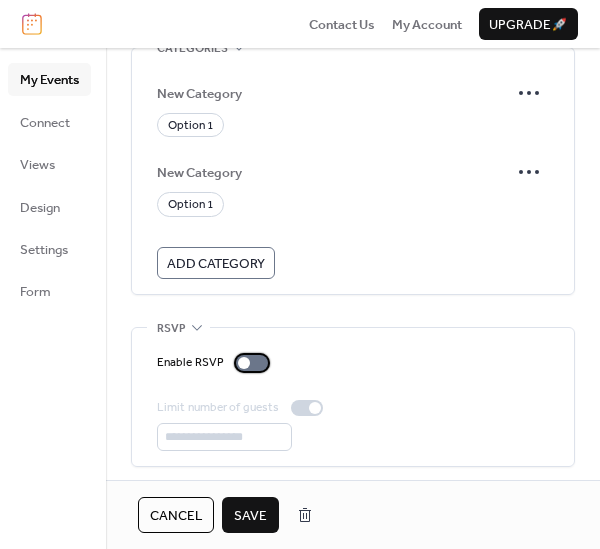 click at bounding box center (244, 363) 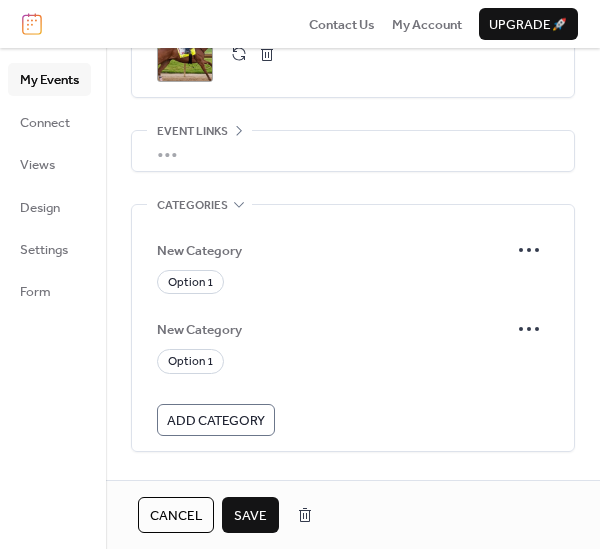scroll, scrollTop: 1268, scrollLeft: 0, axis: vertical 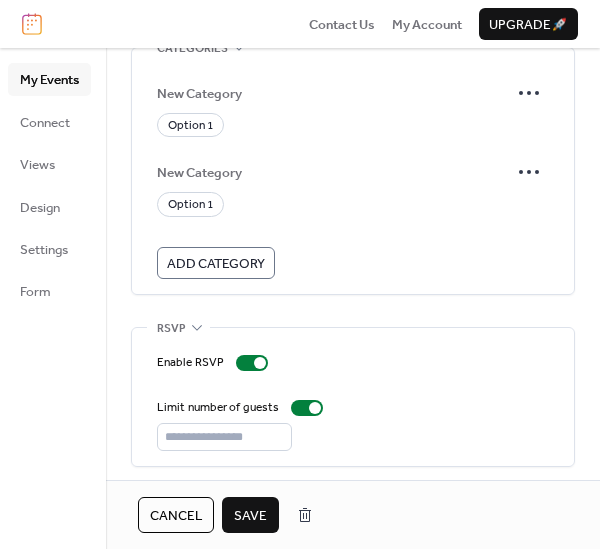 click on "Save" at bounding box center [250, 516] 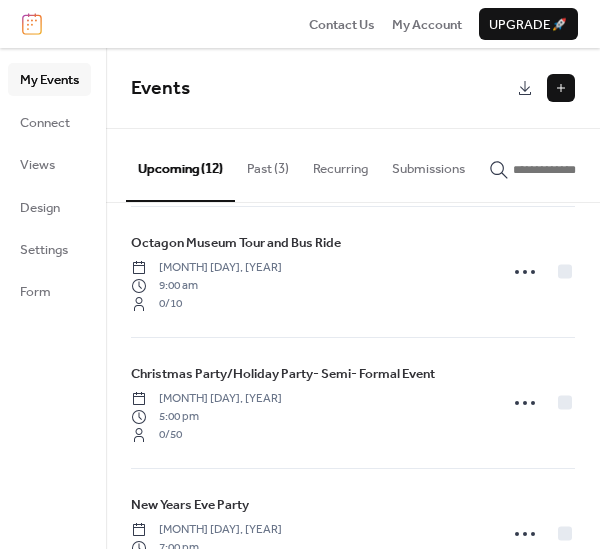 scroll, scrollTop: 1265, scrollLeft: 0, axis: vertical 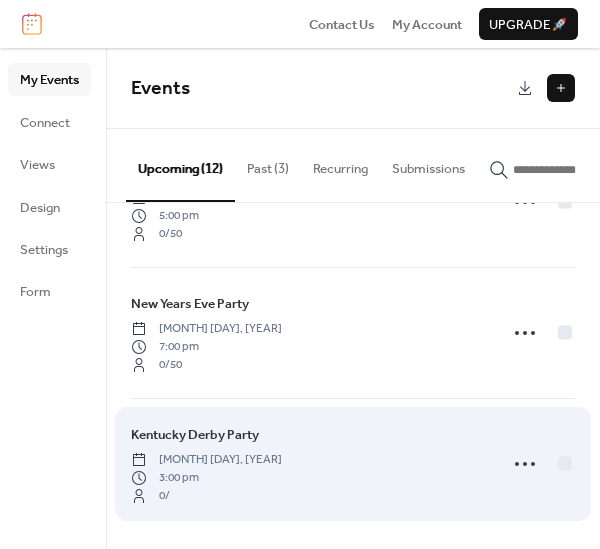 click on "Kentucky Derby Party" at bounding box center (195, 435) 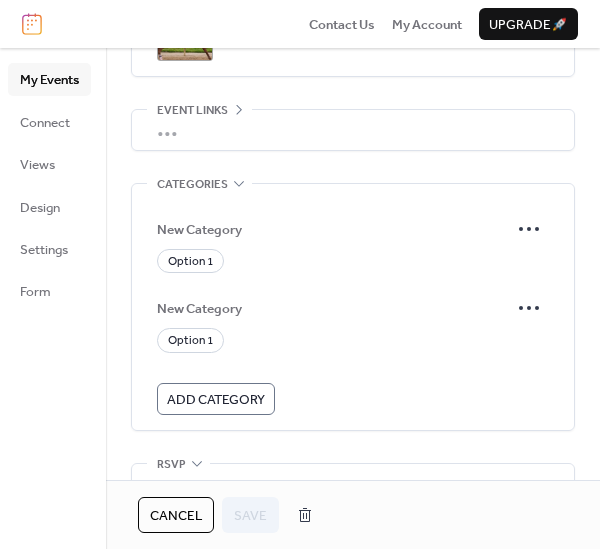 scroll, scrollTop: 1268, scrollLeft: 0, axis: vertical 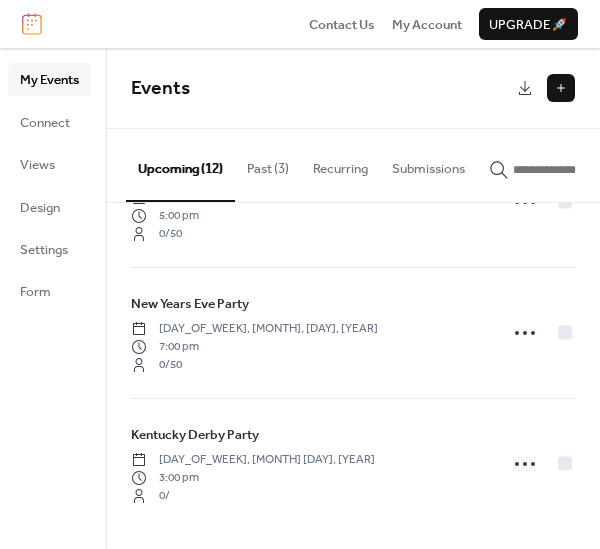 click at bounding box center (561, 88) 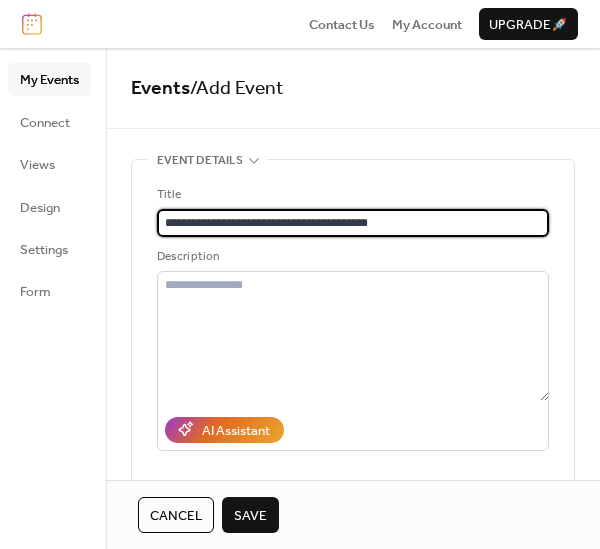 click on "**********" at bounding box center (353, 223) 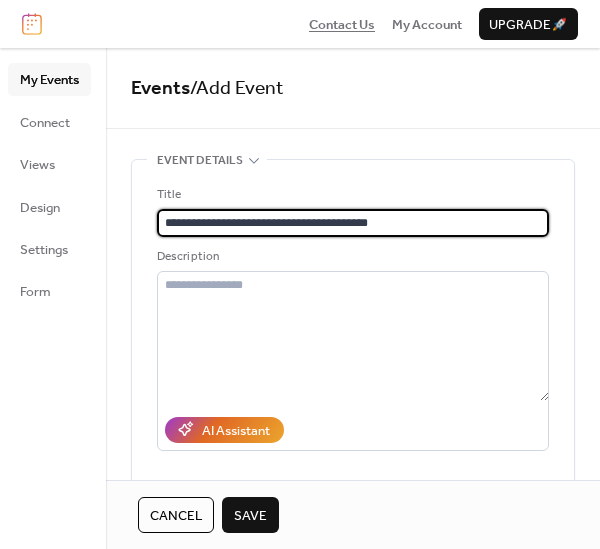 type on "**********" 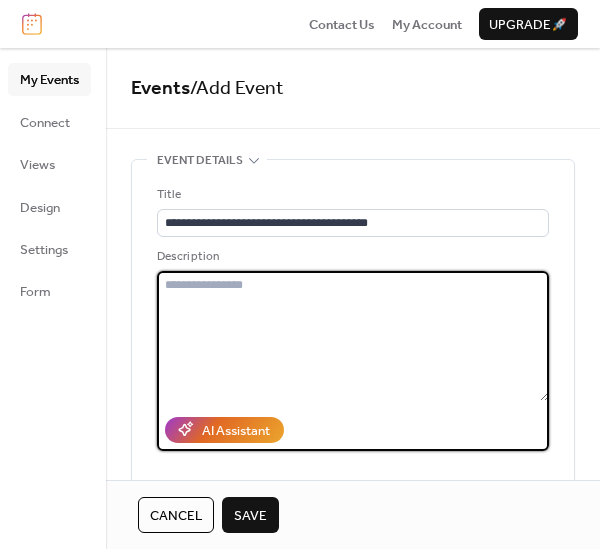 paste on "**********" 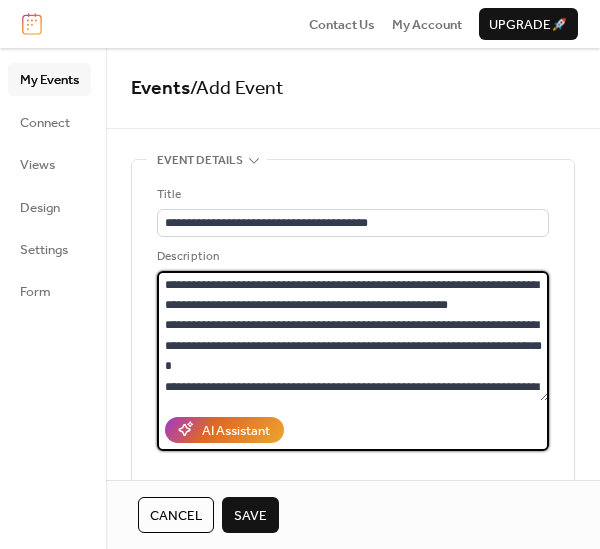 scroll, scrollTop: 222, scrollLeft: 0, axis: vertical 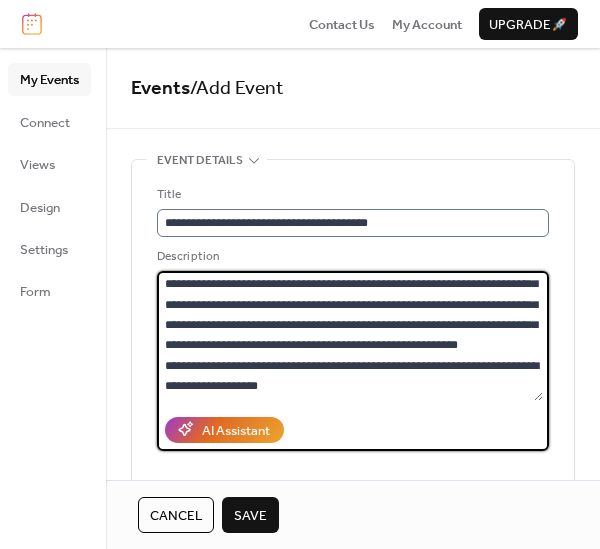 type on "**********" 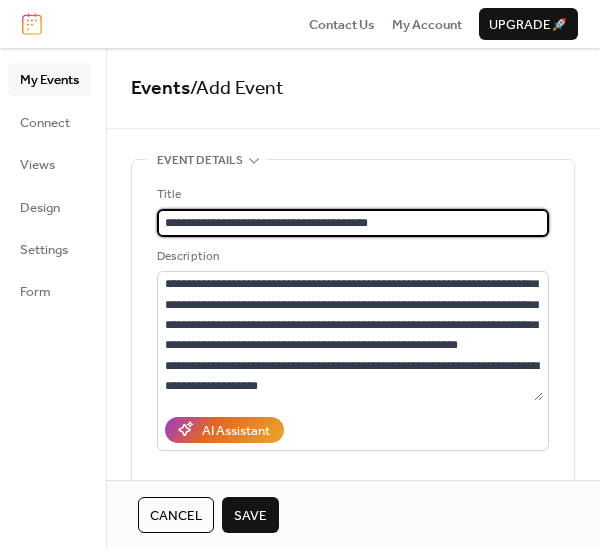 click on "**********" at bounding box center (353, 223) 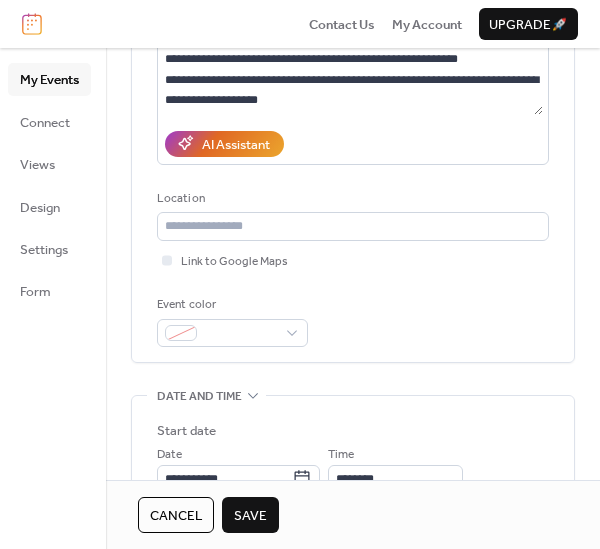 scroll, scrollTop: 348, scrollLeft: 0, axis: vertical 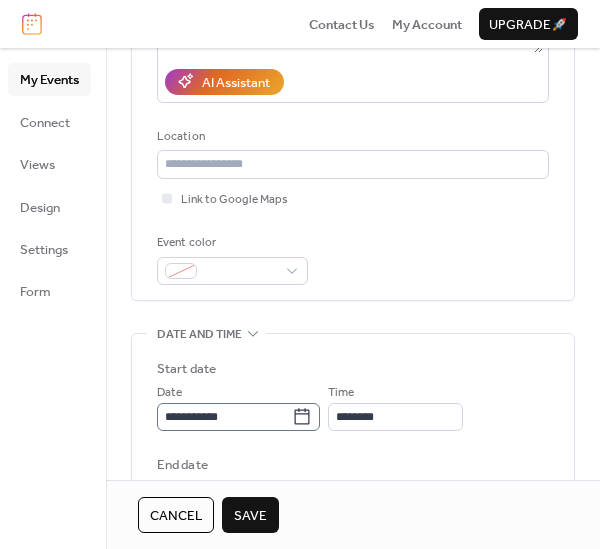 type on "**********" 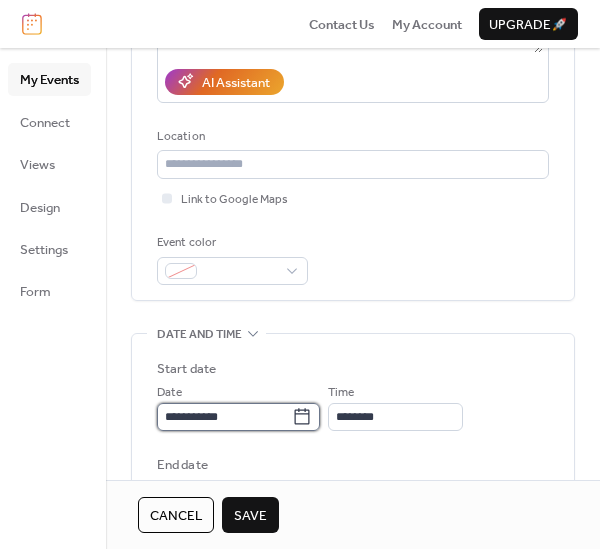 click on "**********" at bounding box center [224, 417] 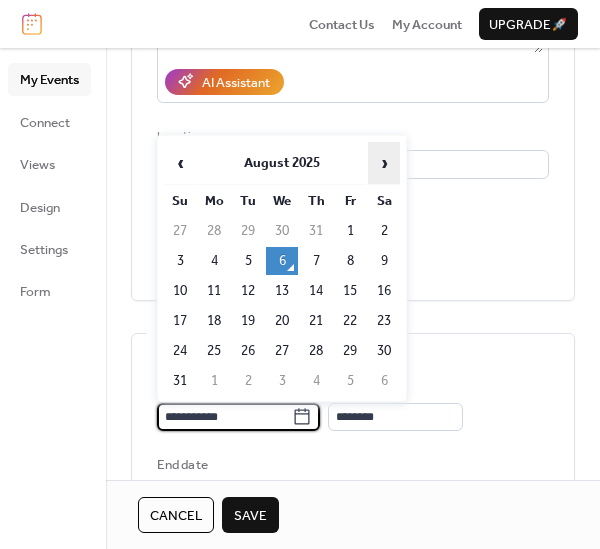 click on "›" at bounding box center (384, 163) 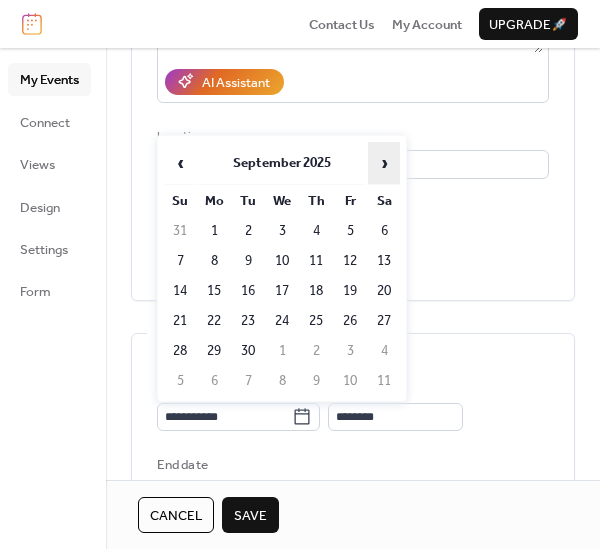 click on "›" at bounding box center (384, 163) 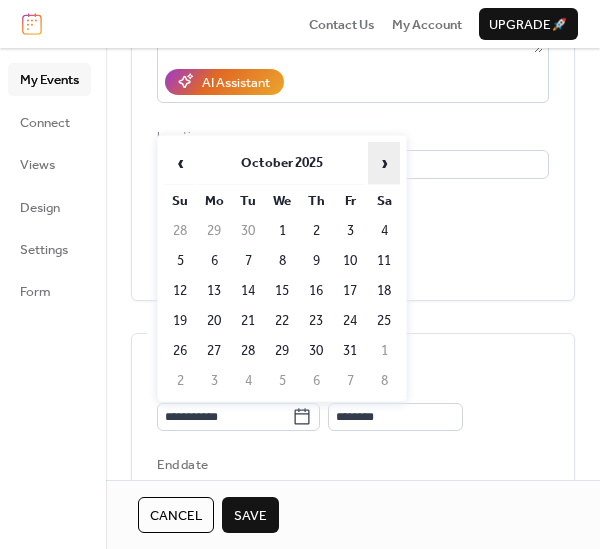 click on "›" at bounding box center (384, 163) 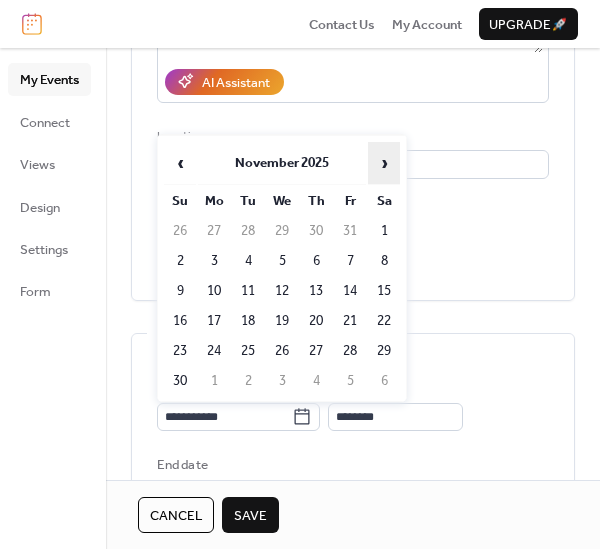 click on "›" at bounding box center (384, 163) 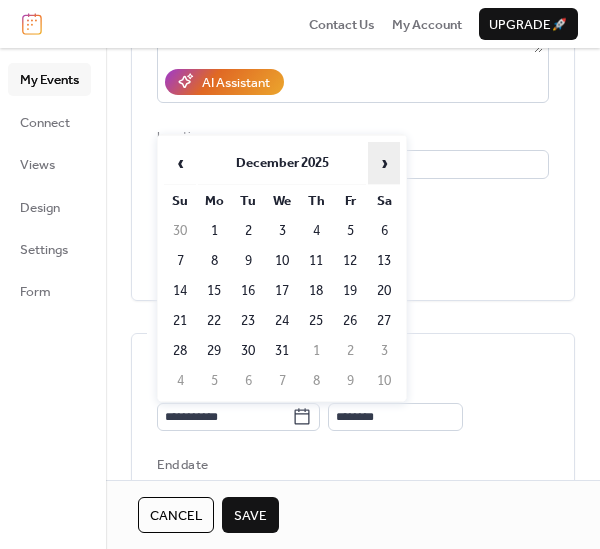 click on "›" at bounding box center [384, 163] 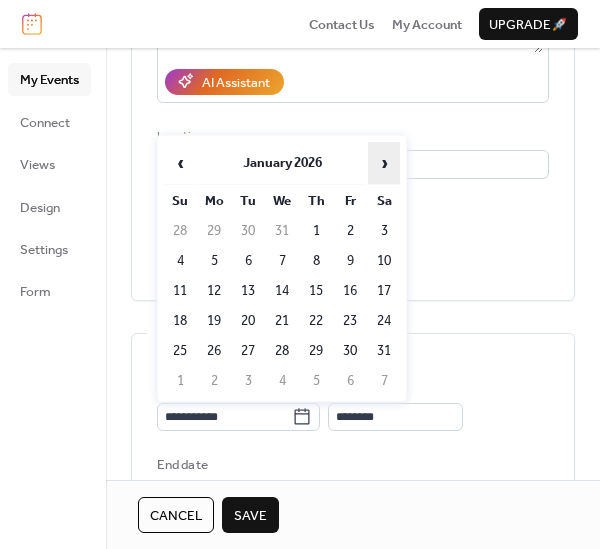 click on "›" at bounding box center (384, 163) 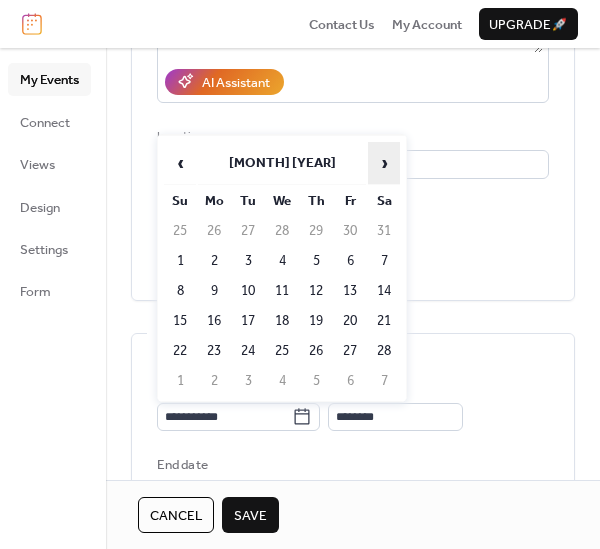 click on "›" at bounding box center (384, 163) 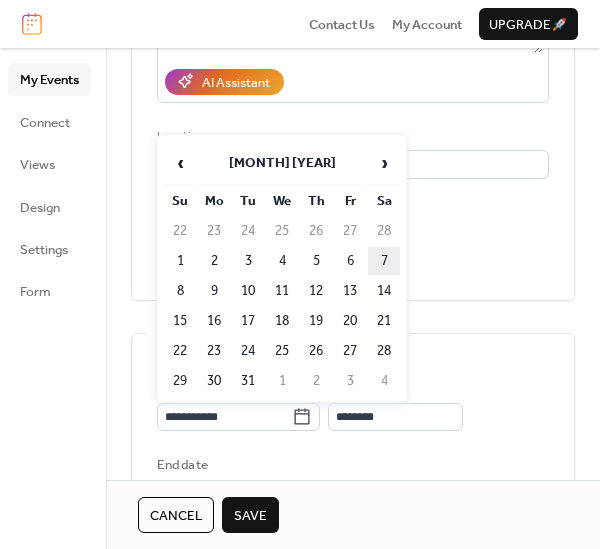 click on "7" at bounding box center (384, 261) 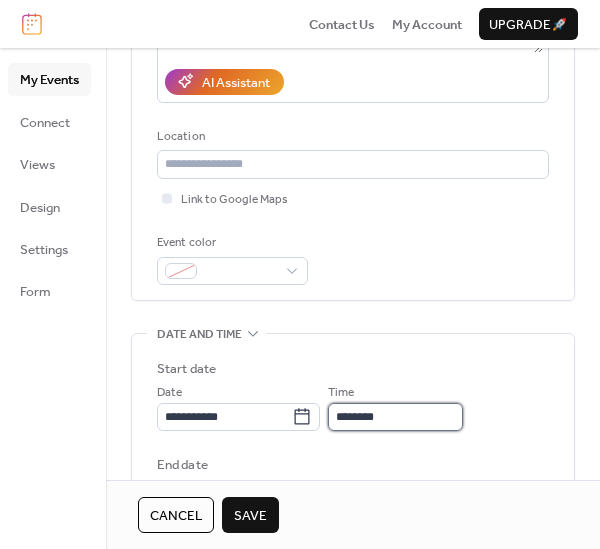 click on "********" at bounding box center (395, 417) 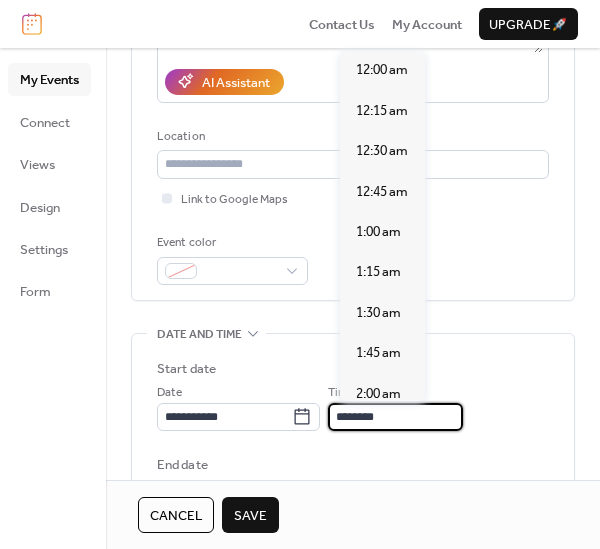 scroll, scrollTop: 1907, scrollLeft: 0, axis: vertical 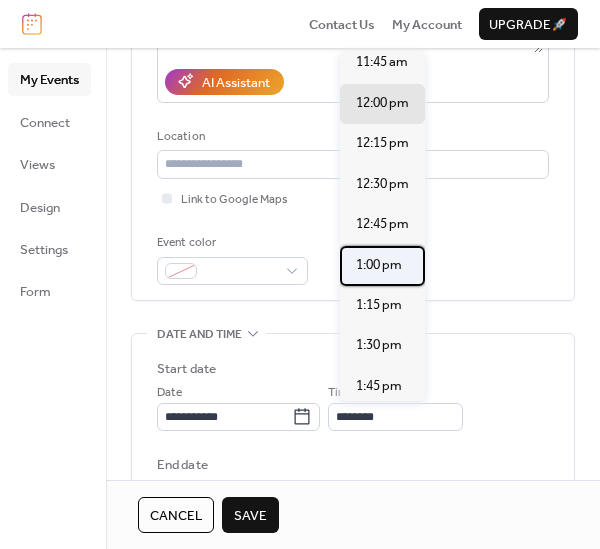 click on "1:00 pm" at bounding box center [382, 266] 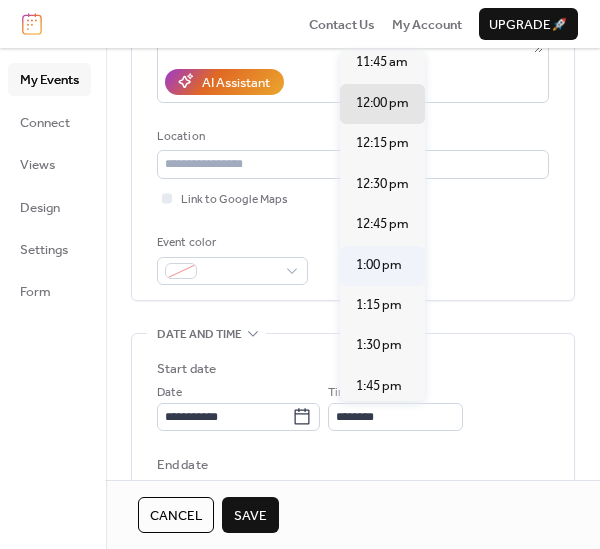 type on "*******" 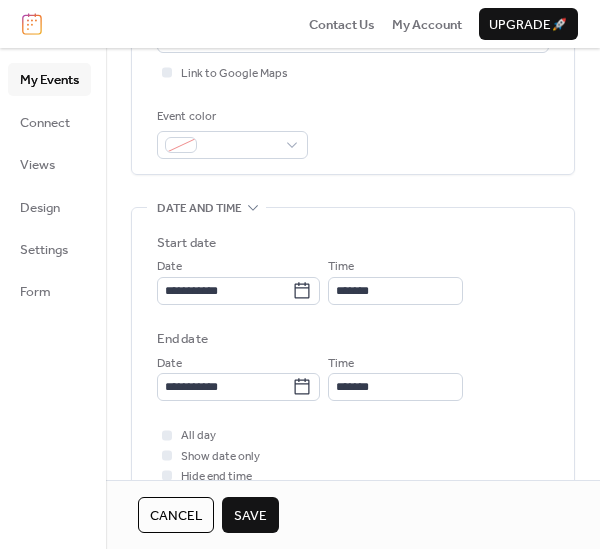 scroll, scrollTop: 515, scrollLeft: 0, axis: vertical 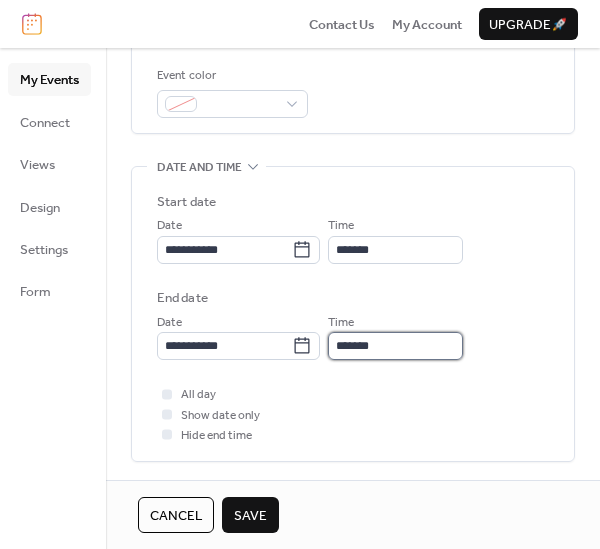 click on "*******" at bounding box center (395, 346) 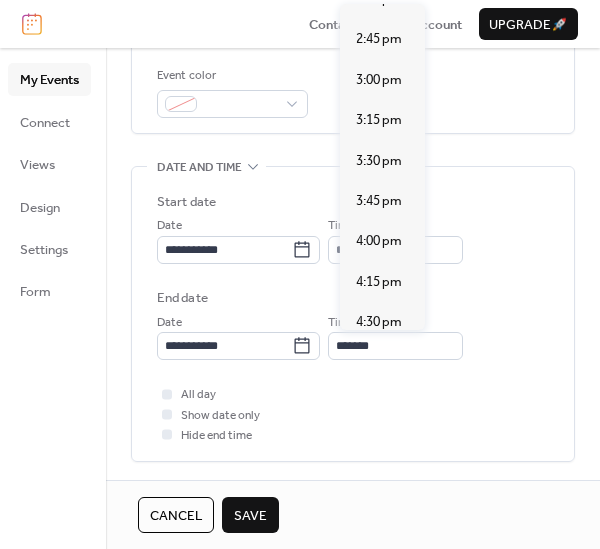 scroll, scrollTop: 272, scrollLeft: 0, axis: vertical 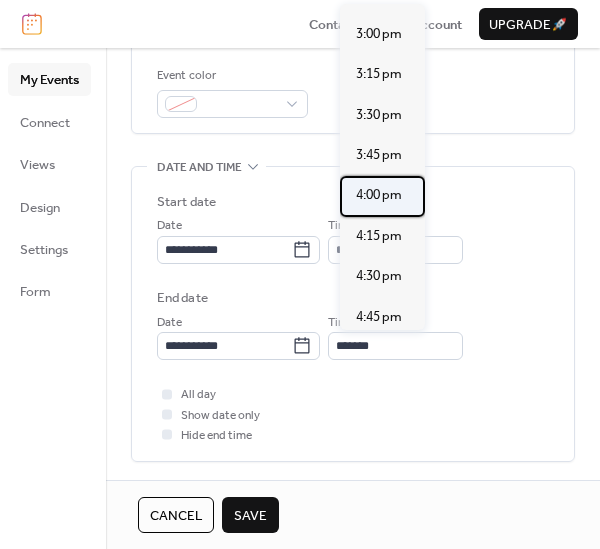 click on "4:00 pm" at bounding box center (379, 195) 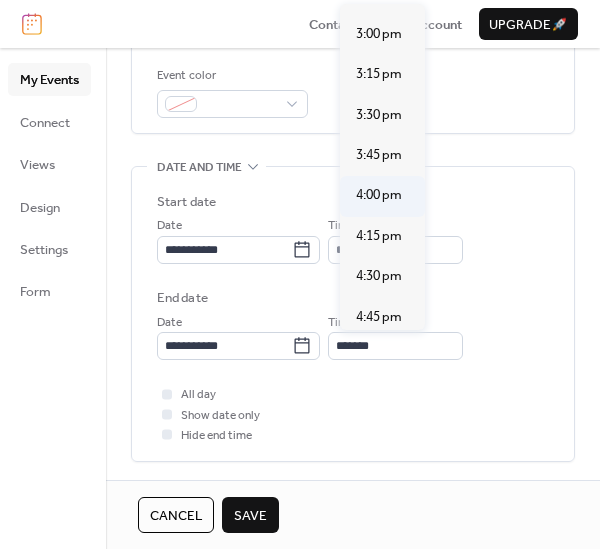 type on "*******" 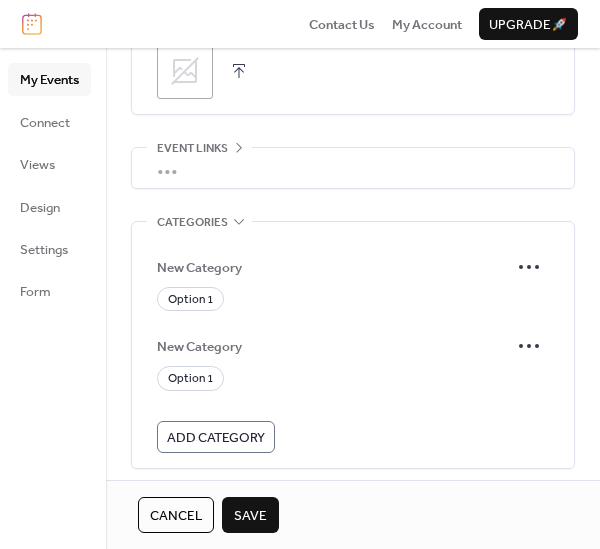 scroll, scrollTop: 1235, scrollLeft: 0, axis: vertical 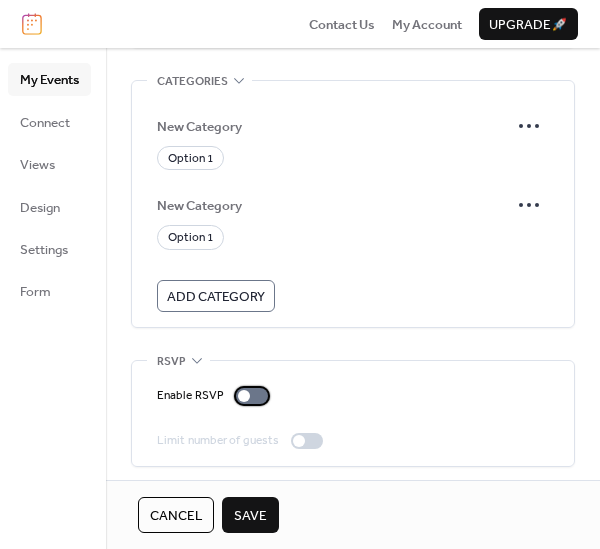 click at bounding box center (244, 396) 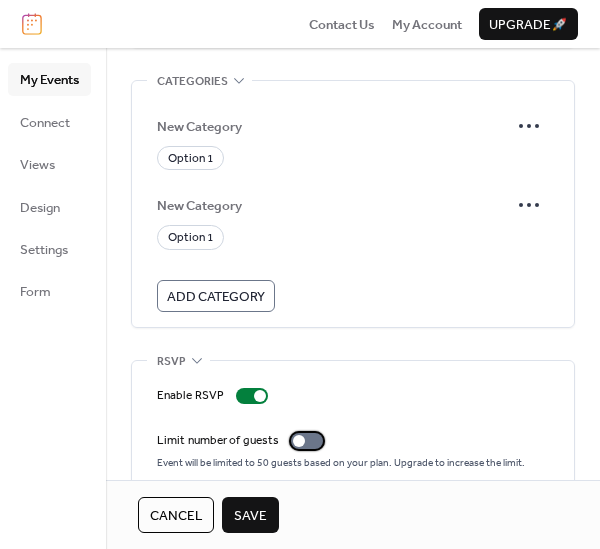 click at bounding box center [299, 441] 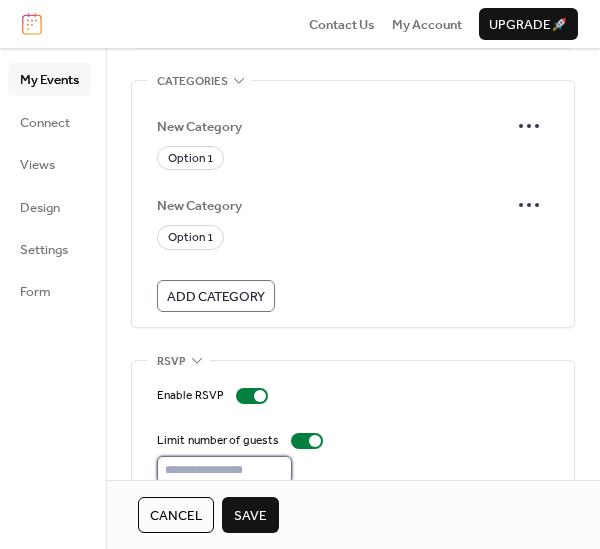 click on "**" at bounding box center (224, 470) 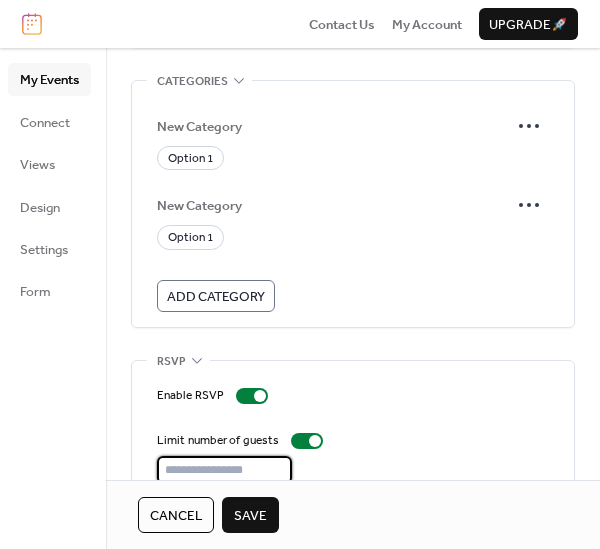 click on "**" at bounding box center (224, 470) 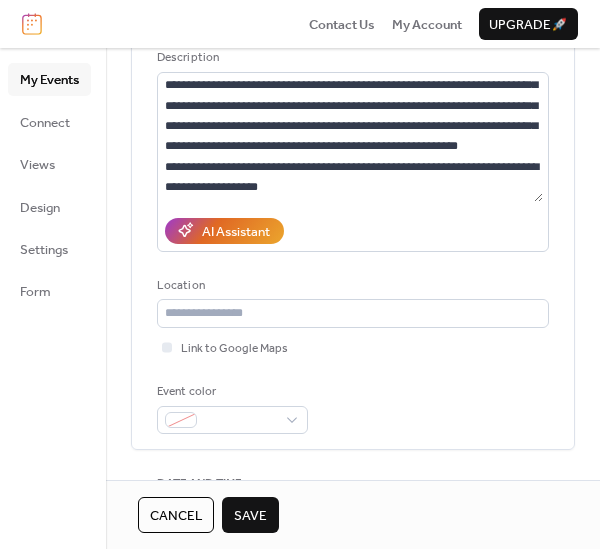scroll, scrollTop: 204, scrollLeft: 0, axis: vertical 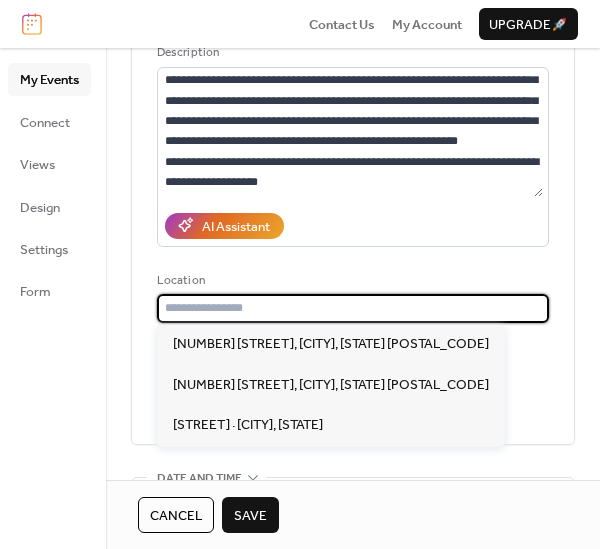 click at bounding box center (353, 308) 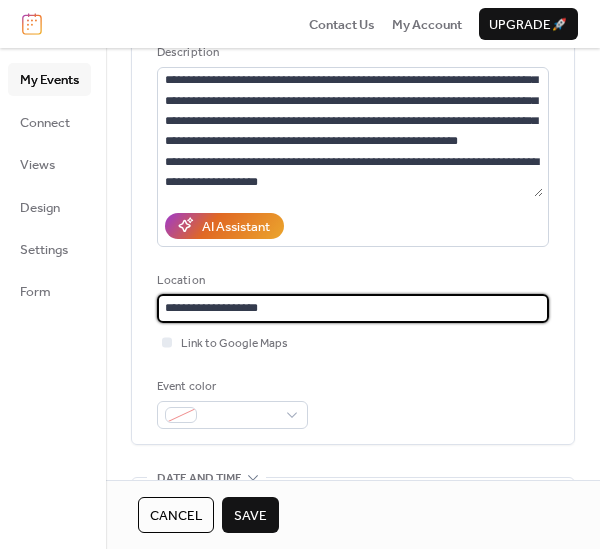 type on "**********" 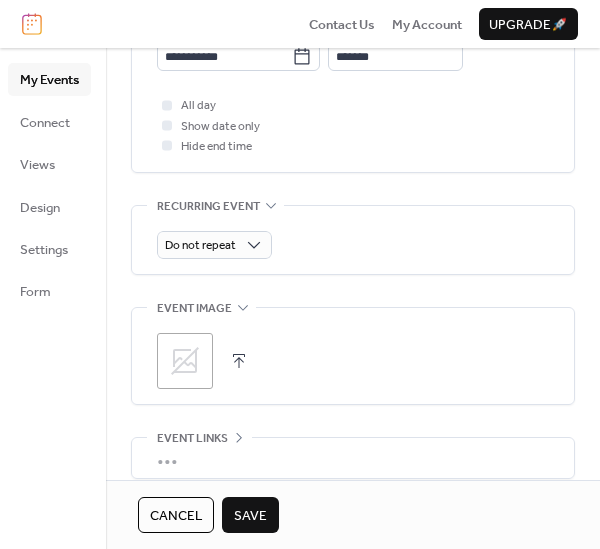 scroll, scrollTop: 814, scrollLeft: 0, axis: vertical 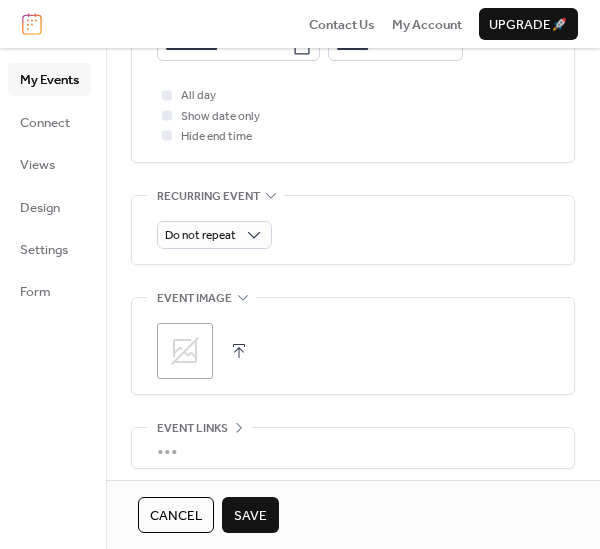 click 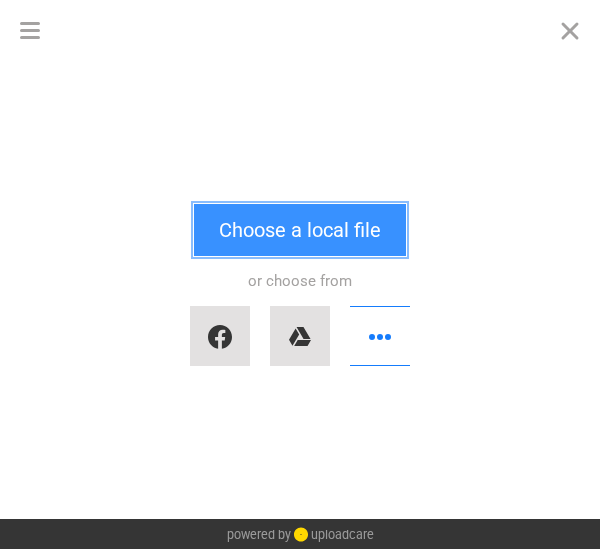click on "Choose a local file" at bounding box center [300, 230] 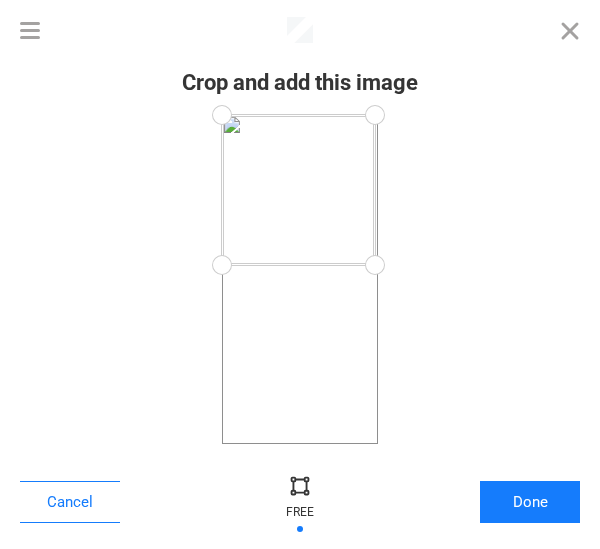 drag, startPoint x: 382, startPoint y: 442, endPoint x: 375, endPoint y: 266, distance: 176.13914 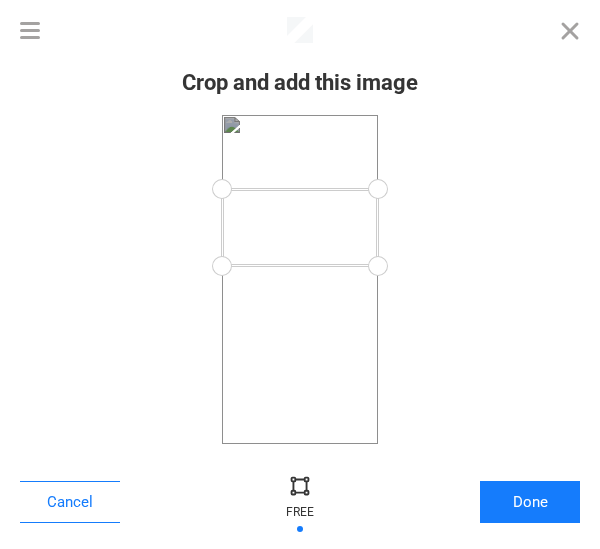 drag, startPoint x: 372, startPoint y: 120, endPoint x: 380, endPoint y: 189, distance: 69.46222 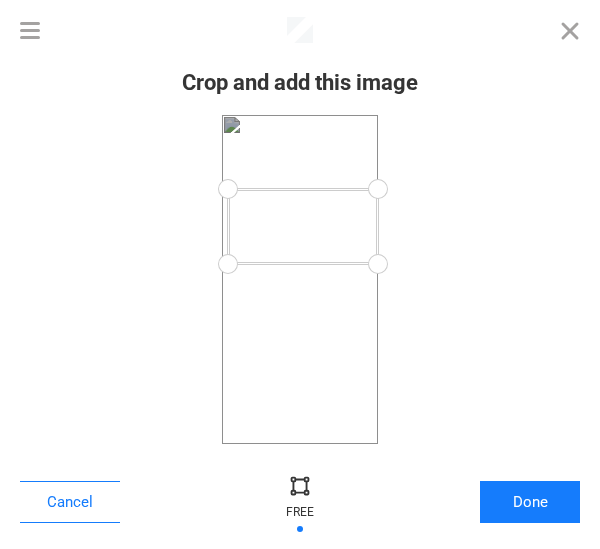 click at bounding box center [228, 264] 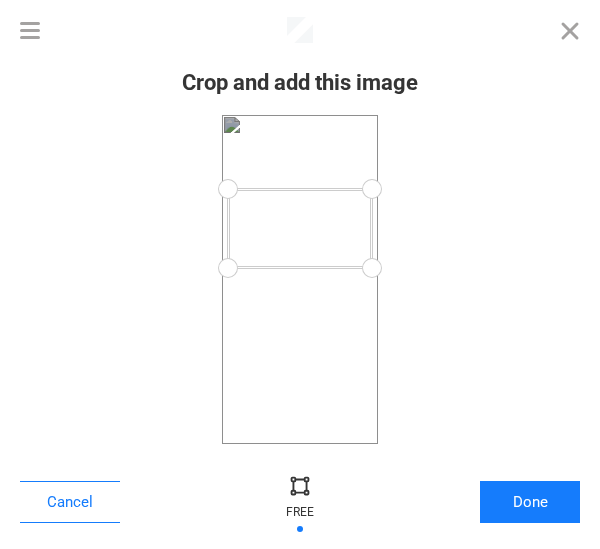 click at bounding box center [372, 268] 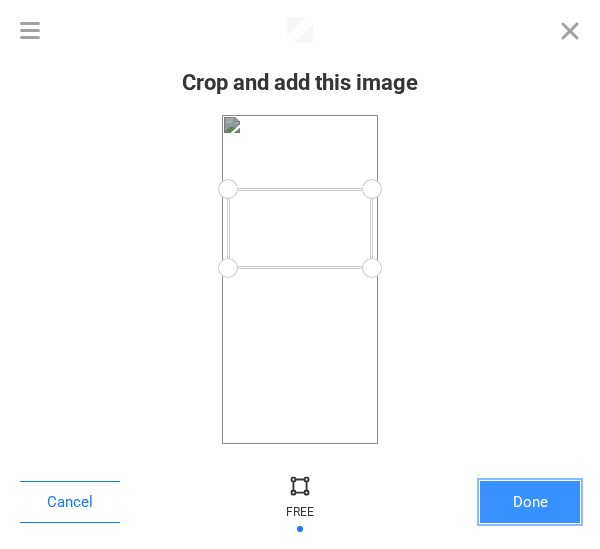 click on "Done" at bounding box center (530, 502) 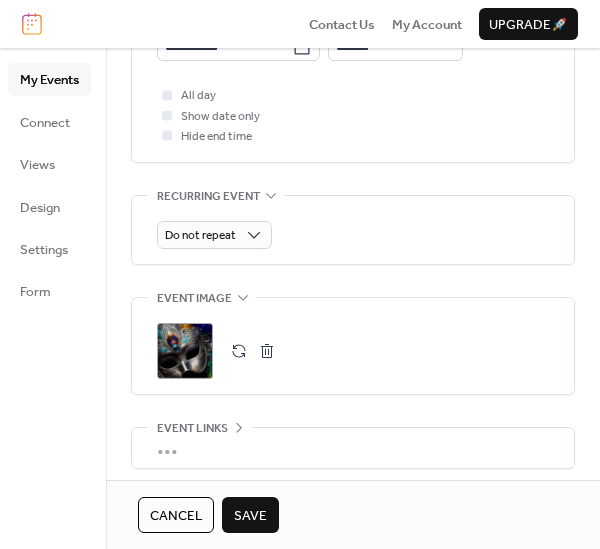 click on "Cancel Save" at bounding box center (353, 514) 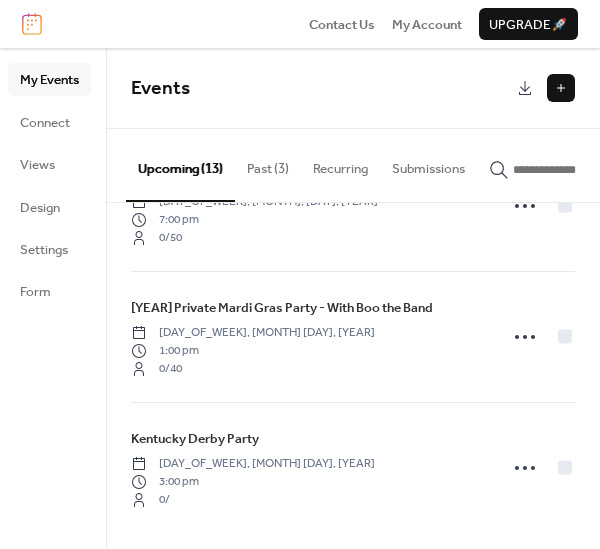 scroll, scrollTop: 1396, scrollLeft: 0, axis: vertical 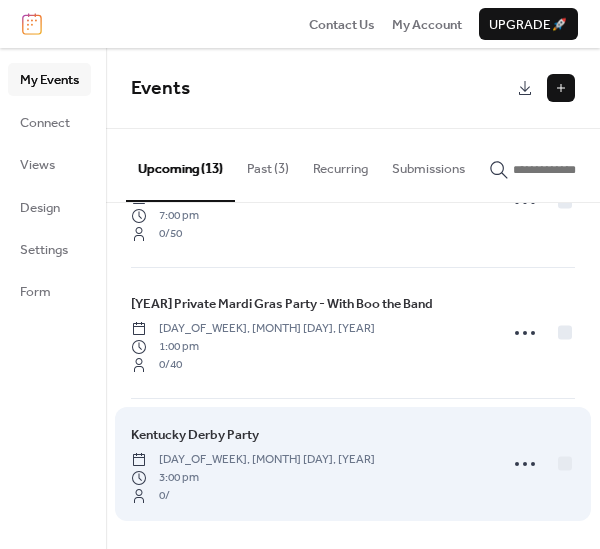 click on "Kentucky Derby Party" at bounding box center [195, 435] 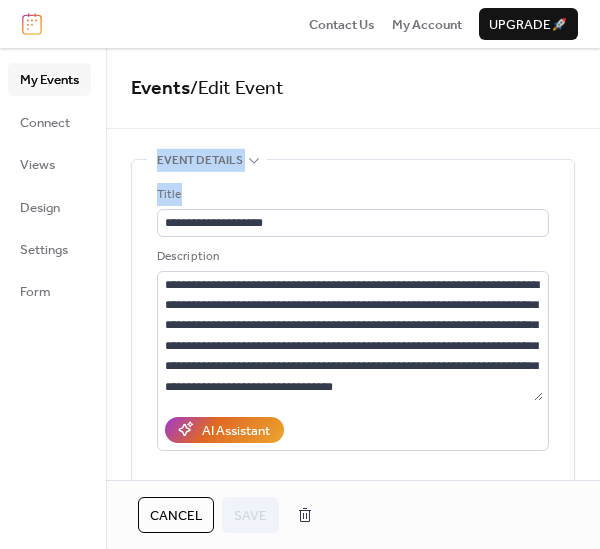 drag, startPoint x: 592, startPoint y: 136, endPoint x: 603, endPoint y: 242, distance: 106.56923 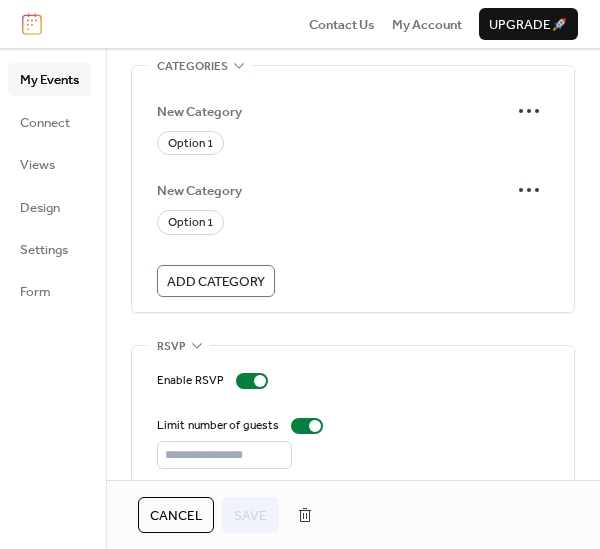 scroll, scrollTop: 1268, scrollLeft: 0, axis: vertical 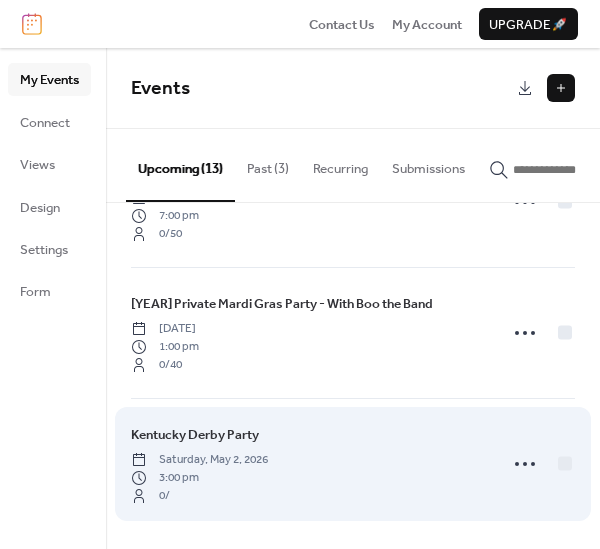 click on "Kentucky Derby Party" at bounding box center (195, 435) 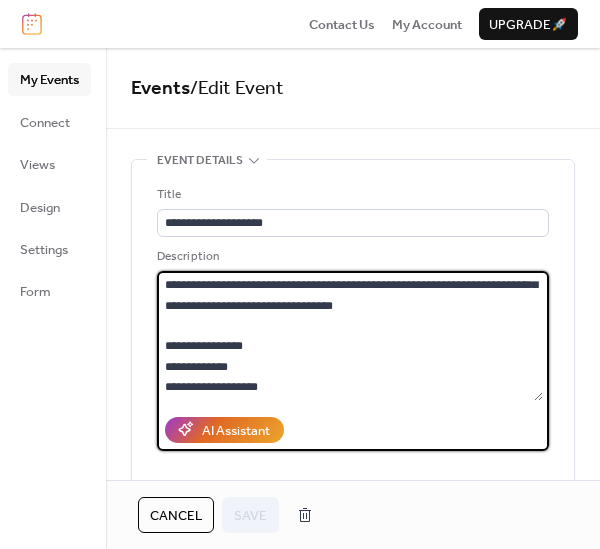 scroll, scrollTop: 0, scrollLeft: 0, axis: both 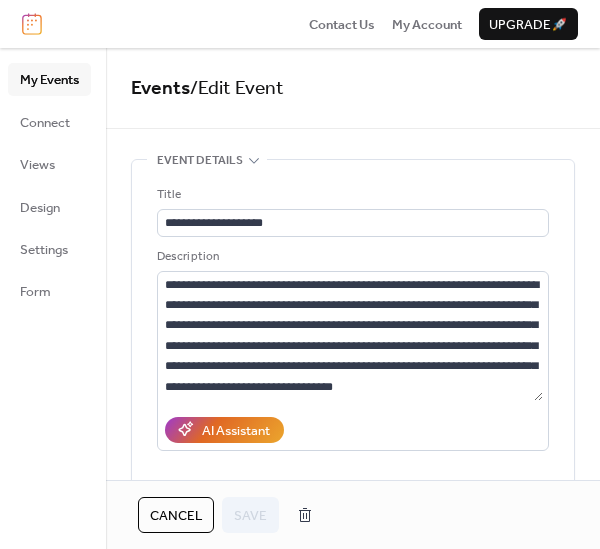 click on "My Events Connect Views Design Settings Form" at bounding box center (53, 298) 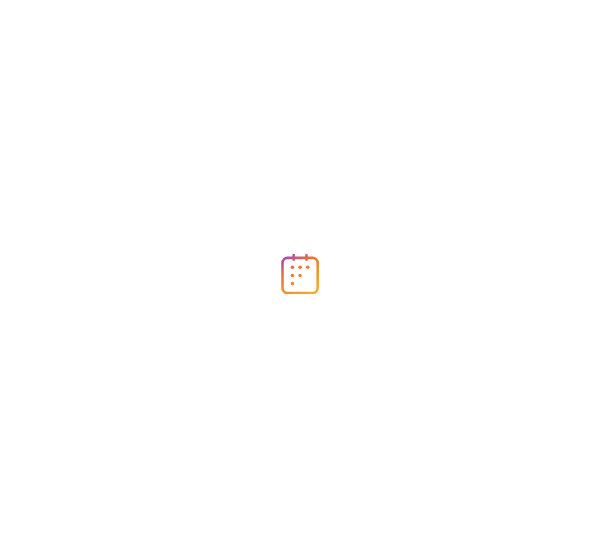 scroll, scrollTop: 0, scrollLeft: 0, axis: both 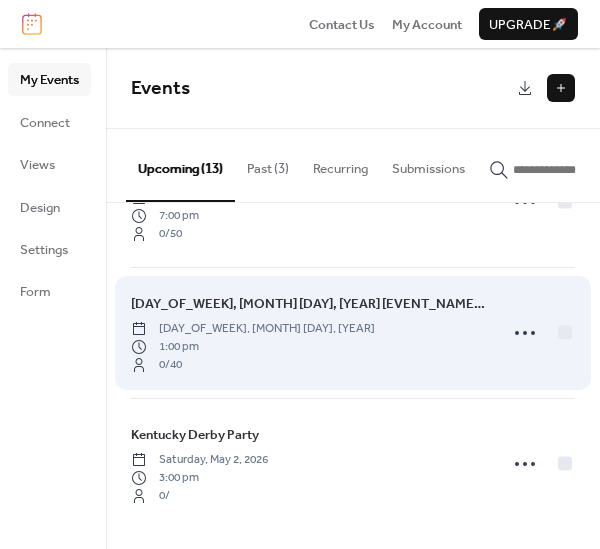 click on "[DAY_OF_WEEK], [MONTH] [DAY], [YEAR] [EVENT_NAME] - With [BAND_NAME]" at bounding box center [308, 304] 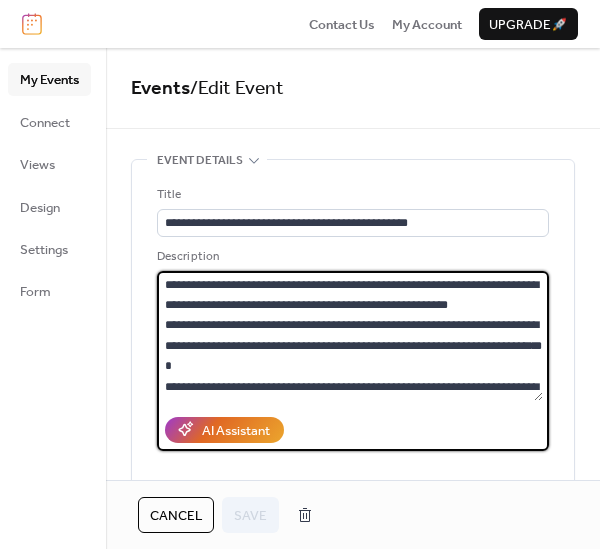 click on "**********" at bounding box center [350, 336] 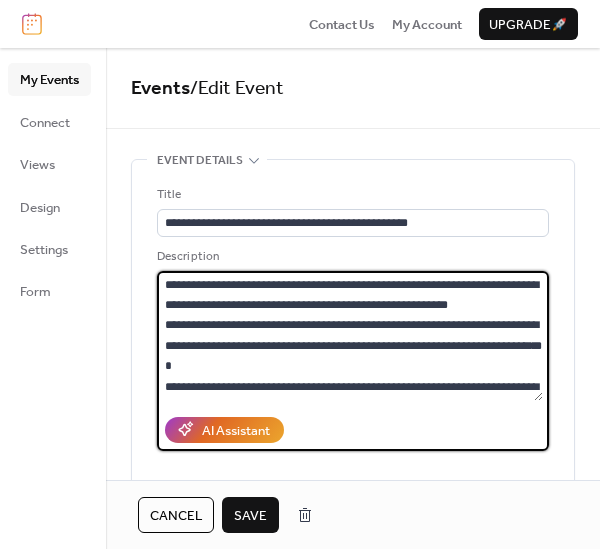type on "**********" 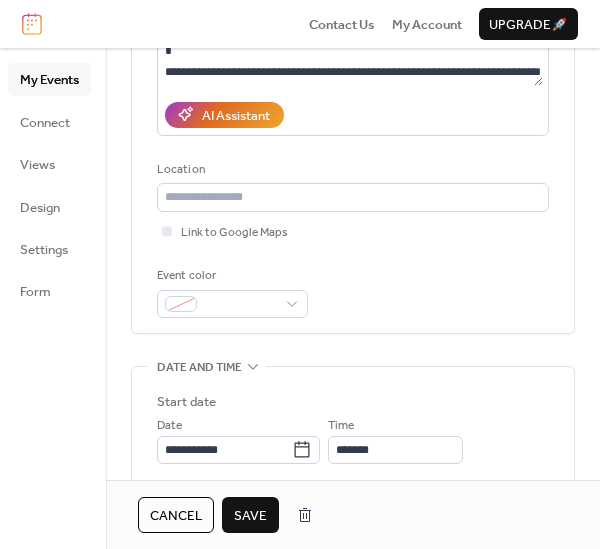 scroll, scrollTop: 320, scrollLeft: 0, axis: vertical 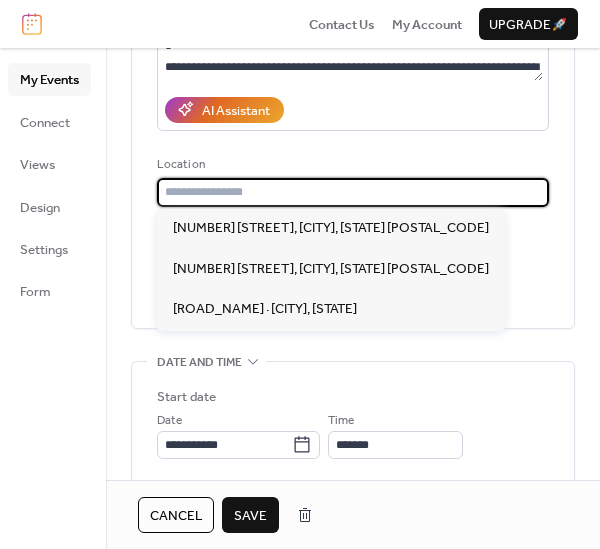 click at bounding box center [353, 192] 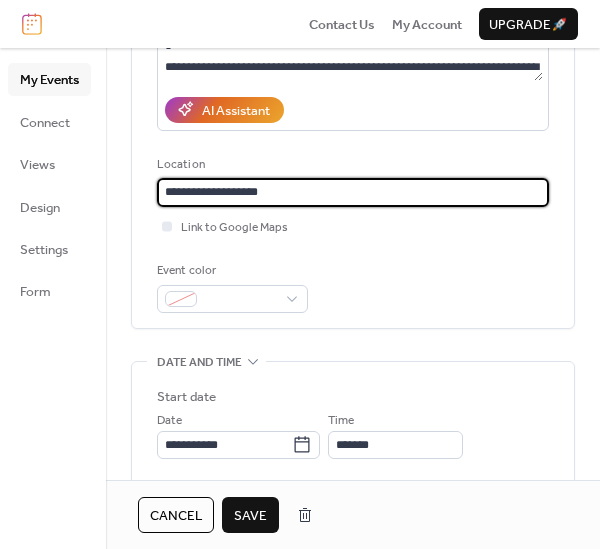 type on "**********" 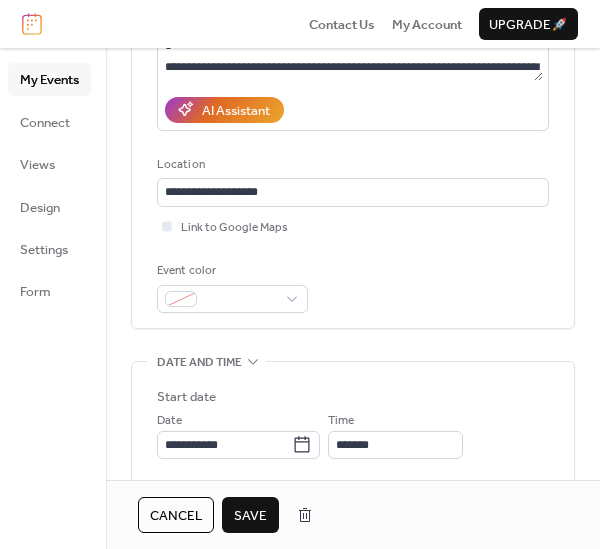 click on "Save" at bounding box center (250, 515) 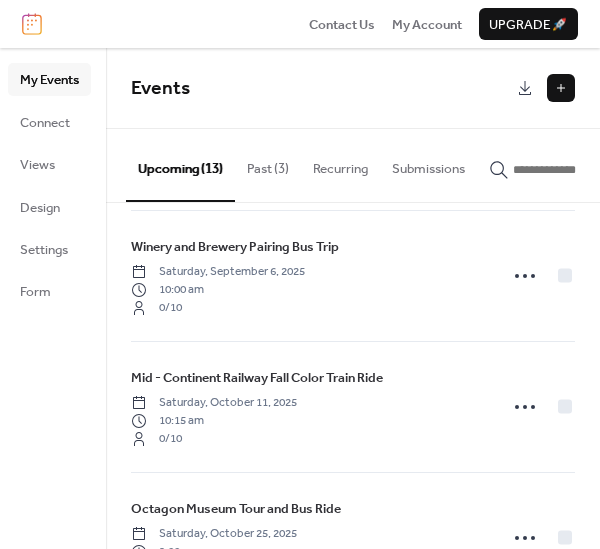 scroll, scrollTop: 811, scrollLeft: 0, axis: vertical 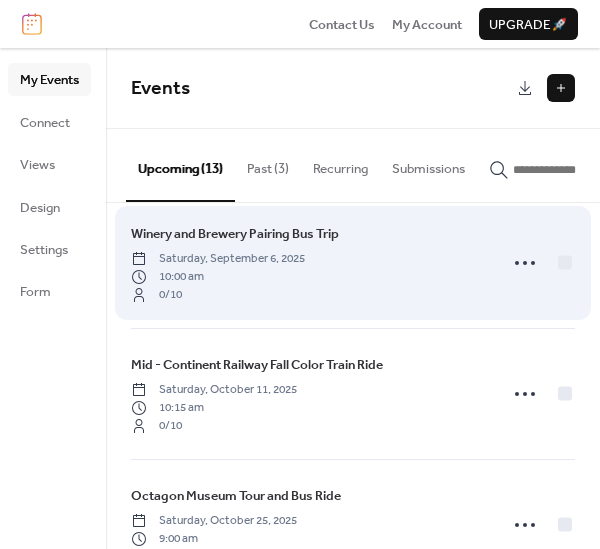 click on "Winery  and Brewery  Pairing Bus Trip" at bounding box center (235, 234) 